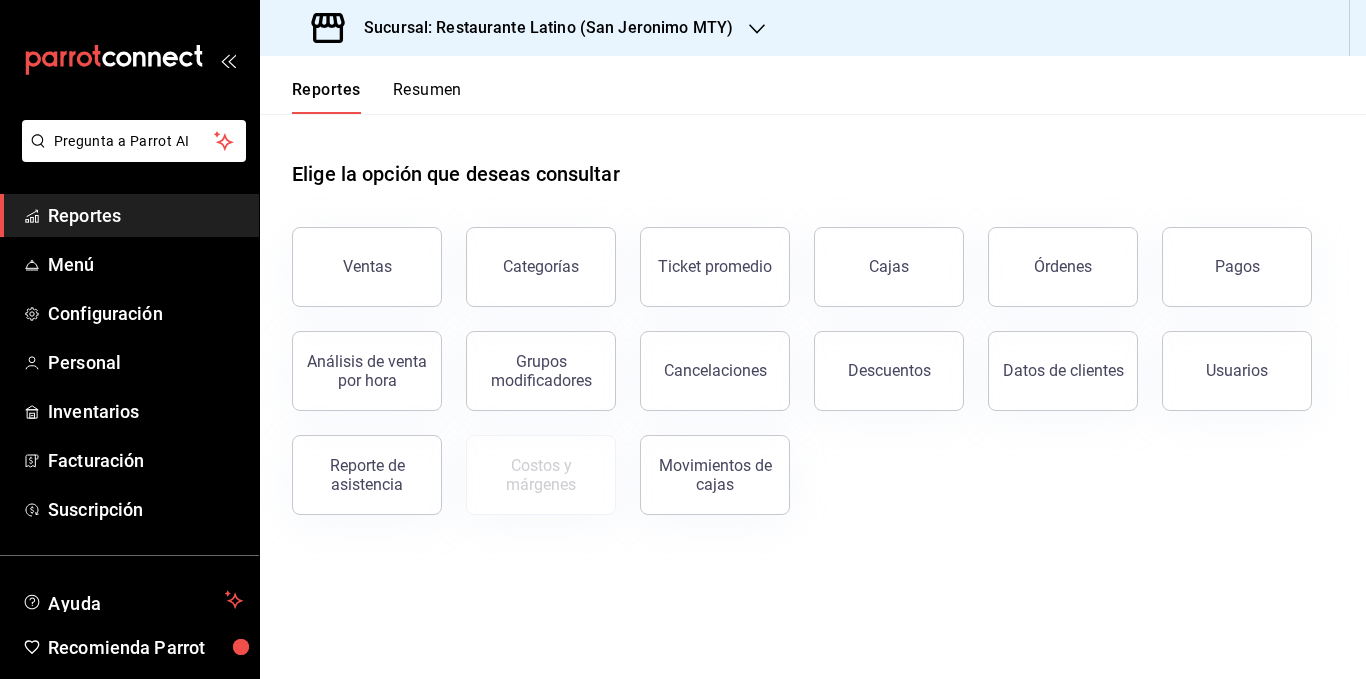 scroll, scrollTop: 0, scrollLeft: 0, axis: both 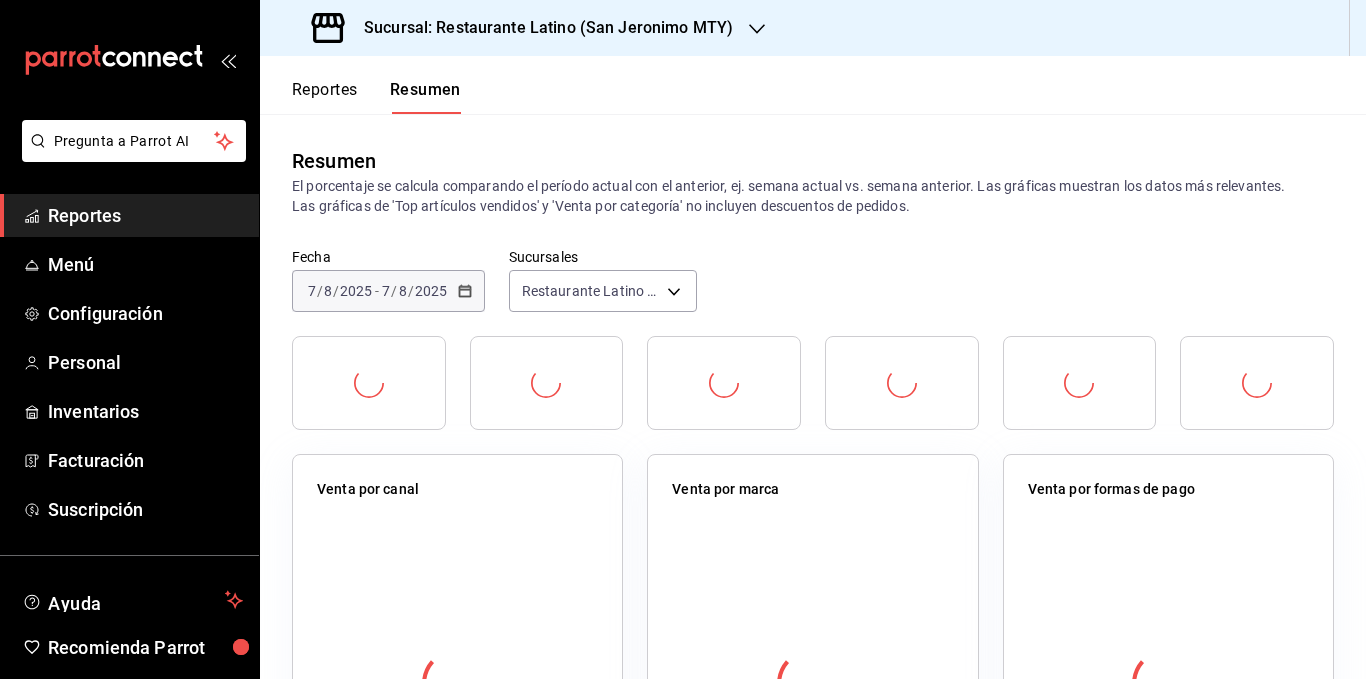 click on "Sucursal: Restaurante Latino (San Jeronimo MTY)" at bounding box center [540, 28] 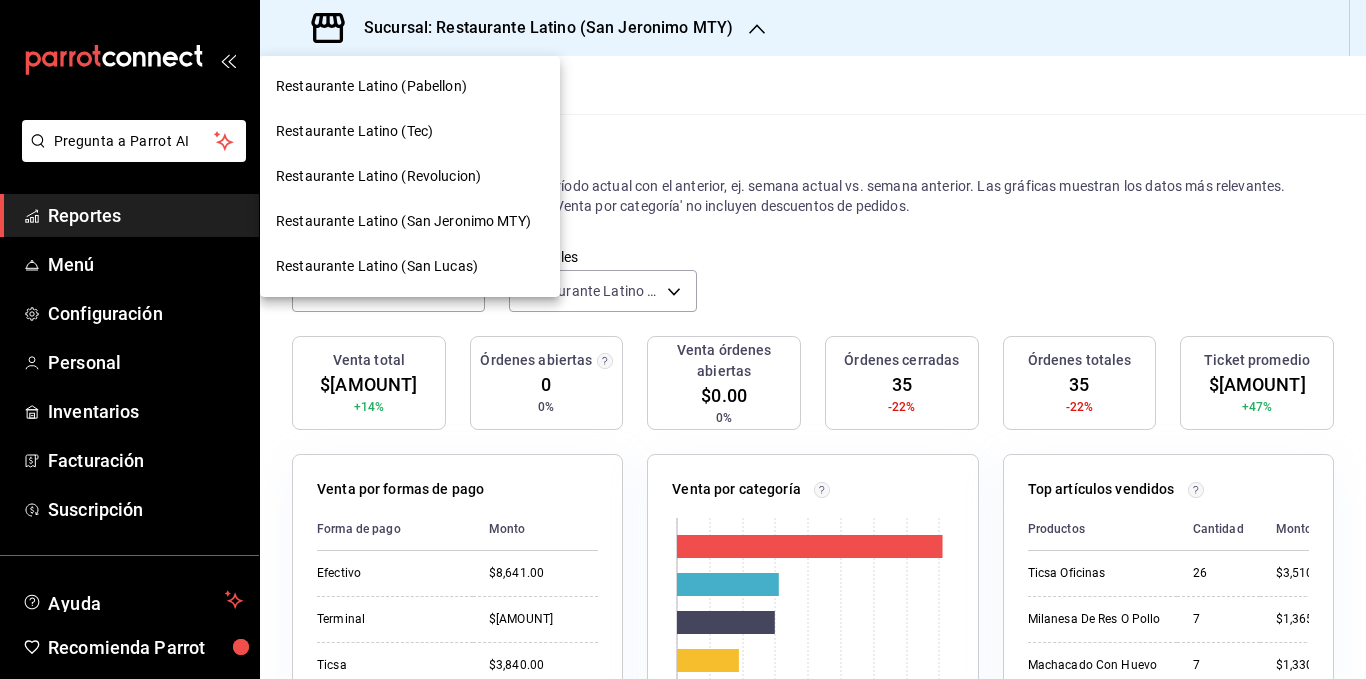 click on "Restaurante Latino (Revolucion)" at bounding box center [410, 176] 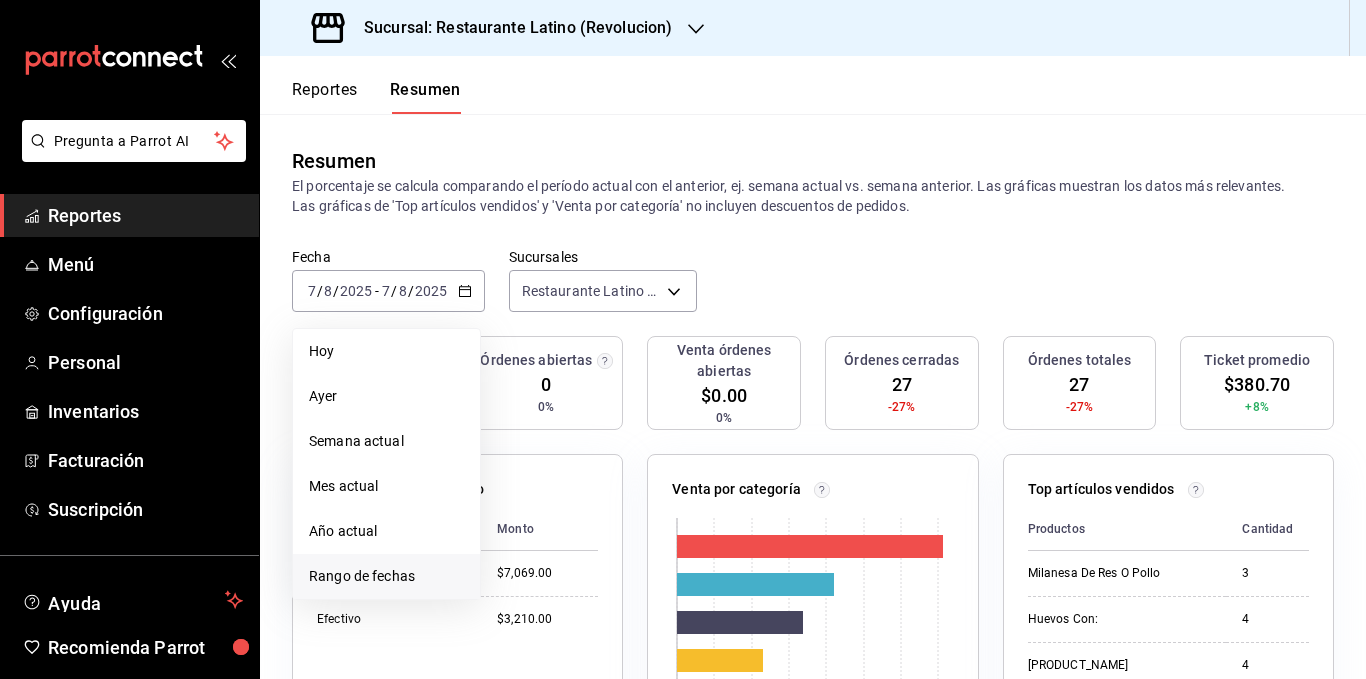 click on "Rango de fechas" at bounding box center (386, 576) 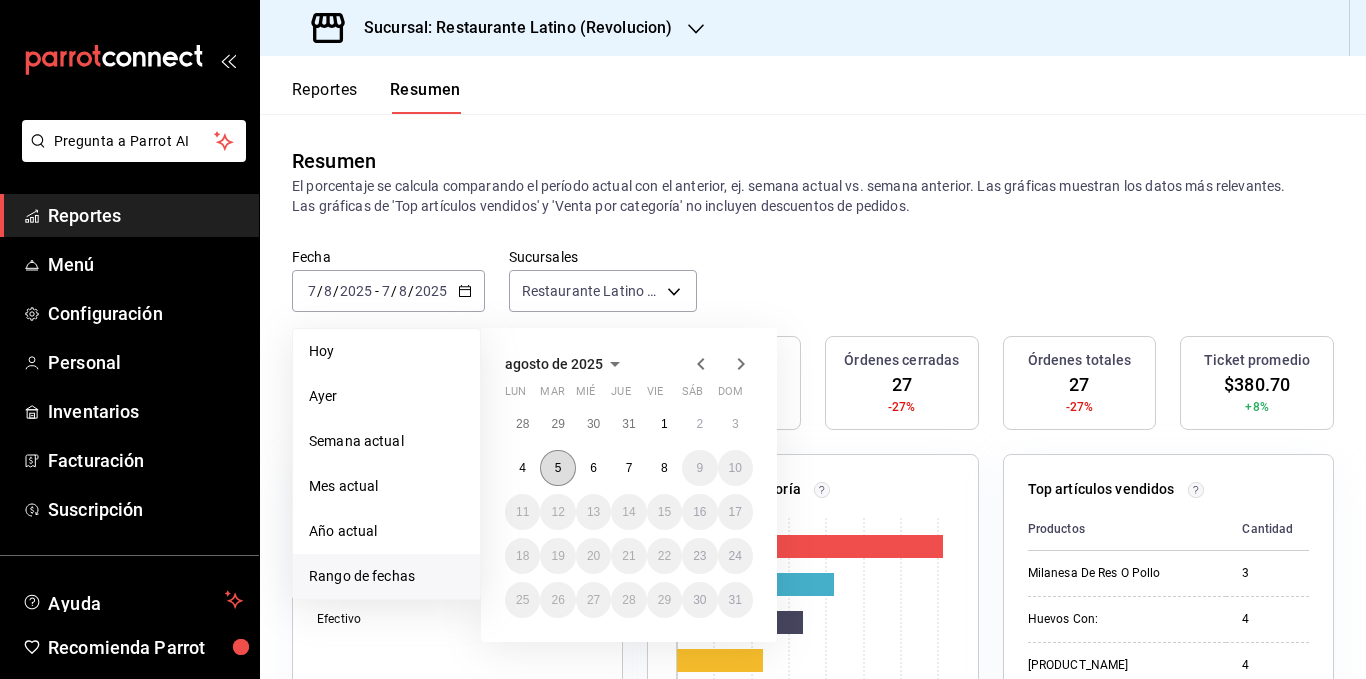 click on "5" at bounding box center [558, 468] 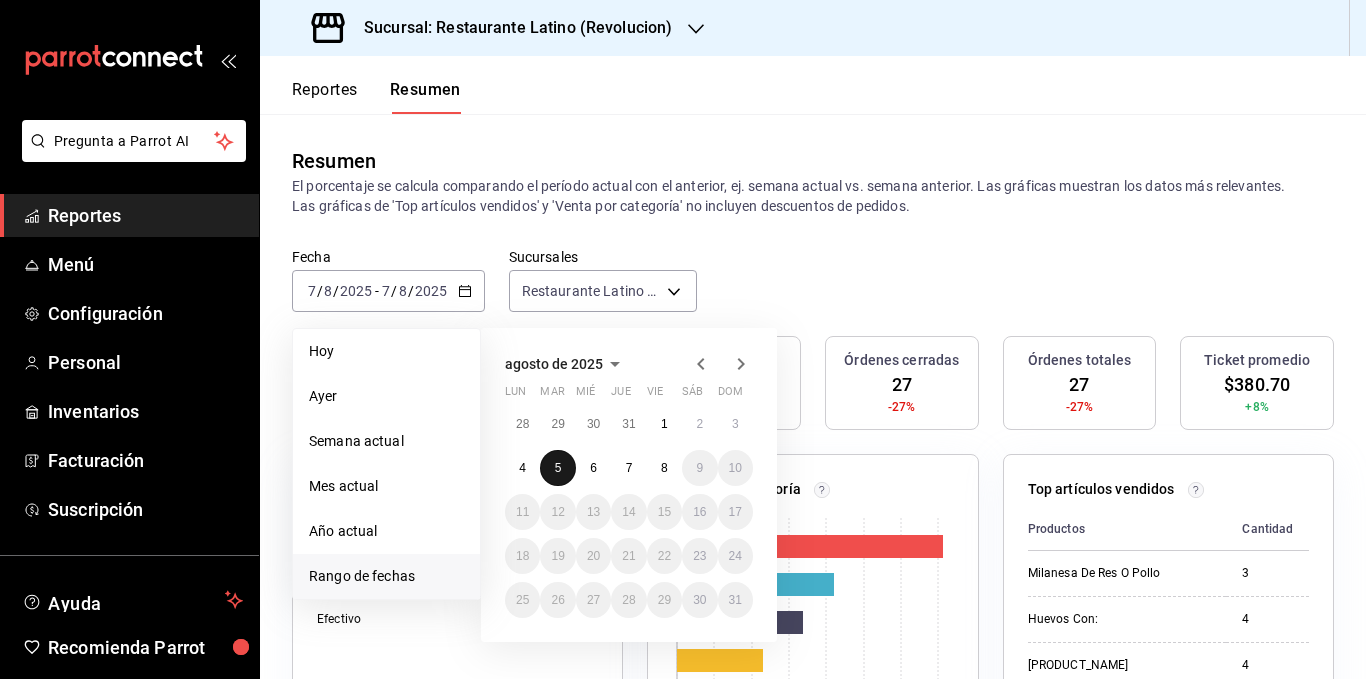 click on "5" at bounding box center (558, 468) 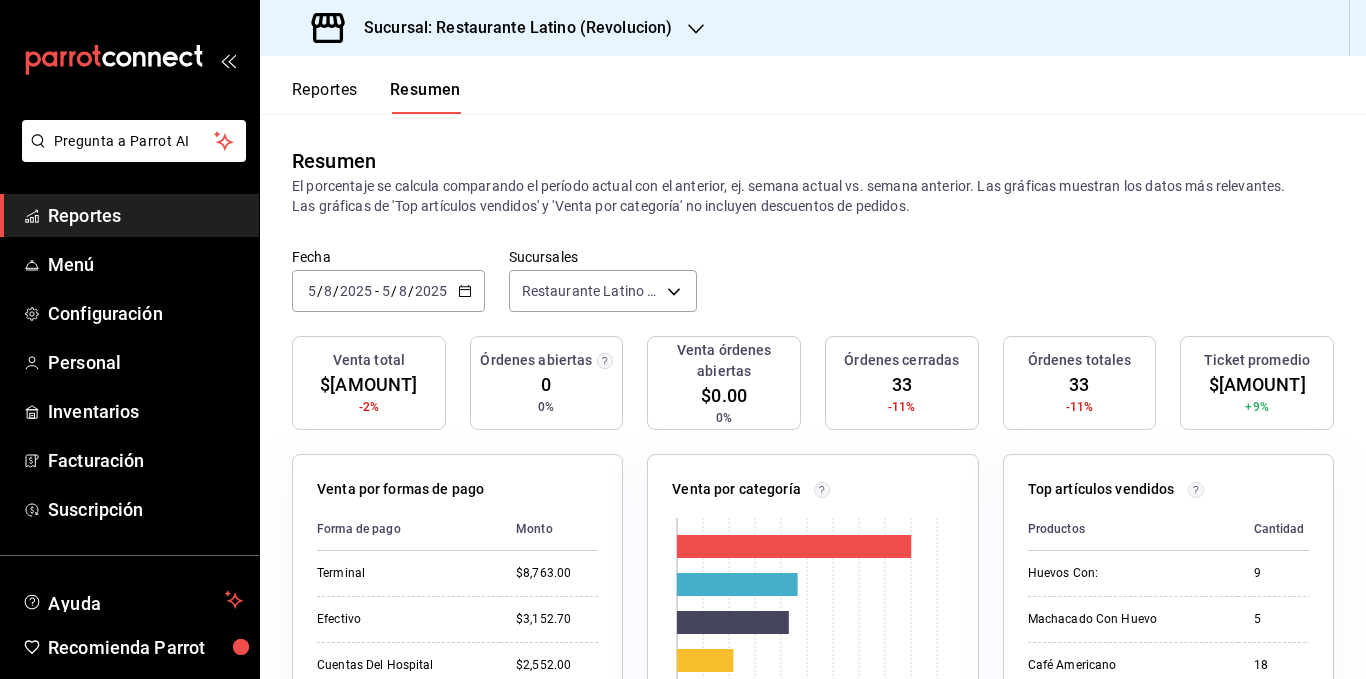 click on "Resumen El porcentaje se calcula comparando el período actual con el anterior, ej. semana actual vs. semana anterior. Las gráficas muestran los datos más relevantes.  Las gráficas de 'Top artículos vendidos' y 'Venta por categoría' no incluyen descuentos de pedidos." at bounding box center (813, 181) 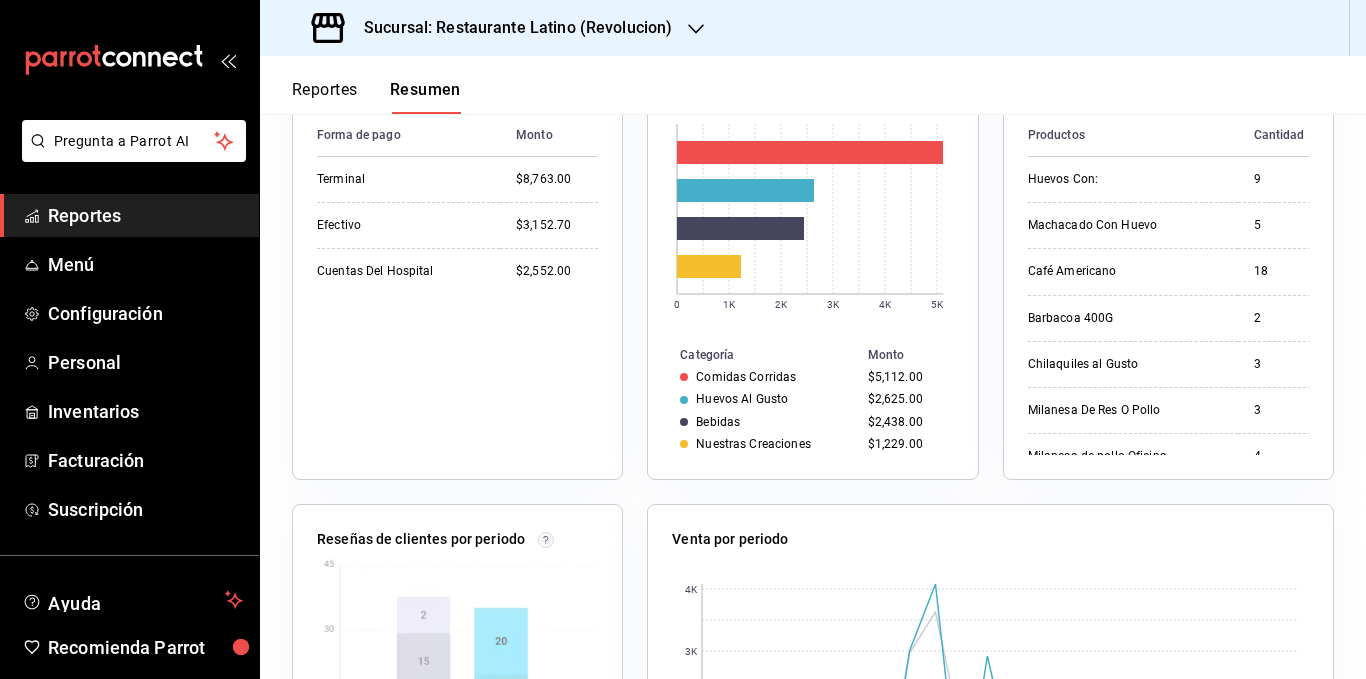 scroll, scrollTop: 371, scrollLeft: 0, axis: vertical 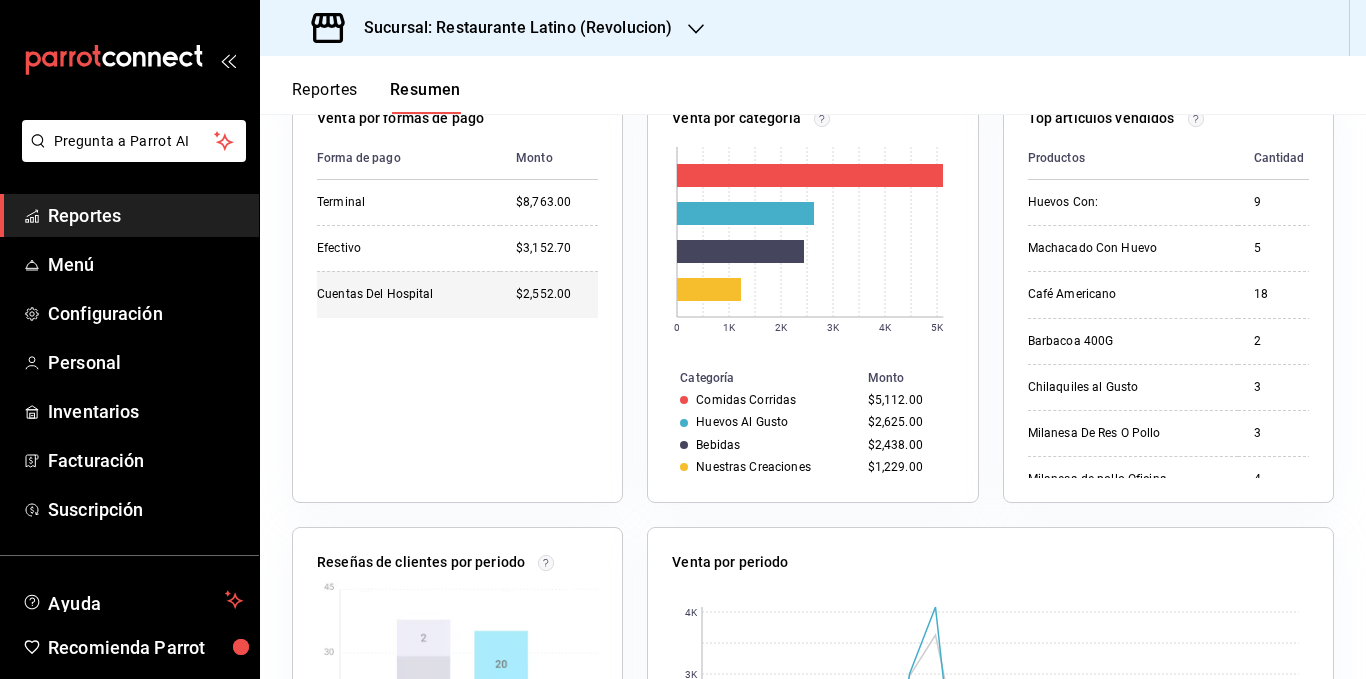 click on "Cuentas Del Hospital" at bounding box center (400, 294) 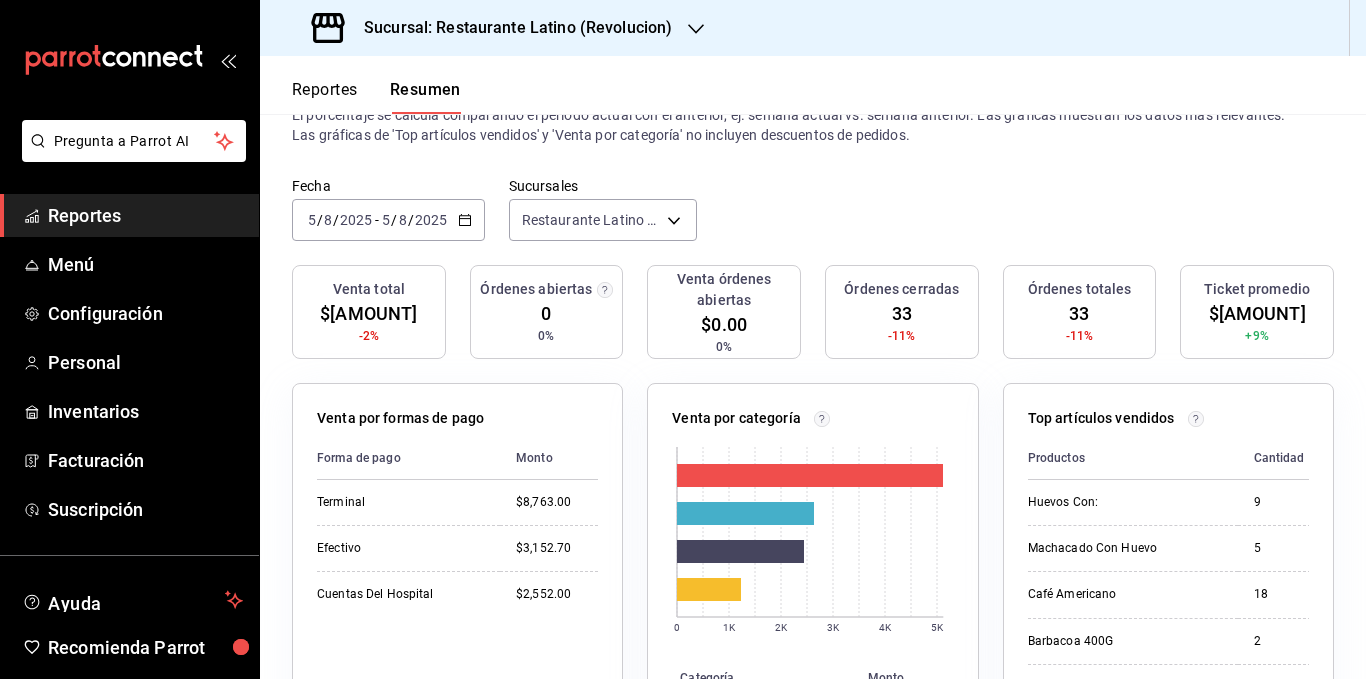 scroll, scrollTop: 0, scrollLeft: 0, axis: both 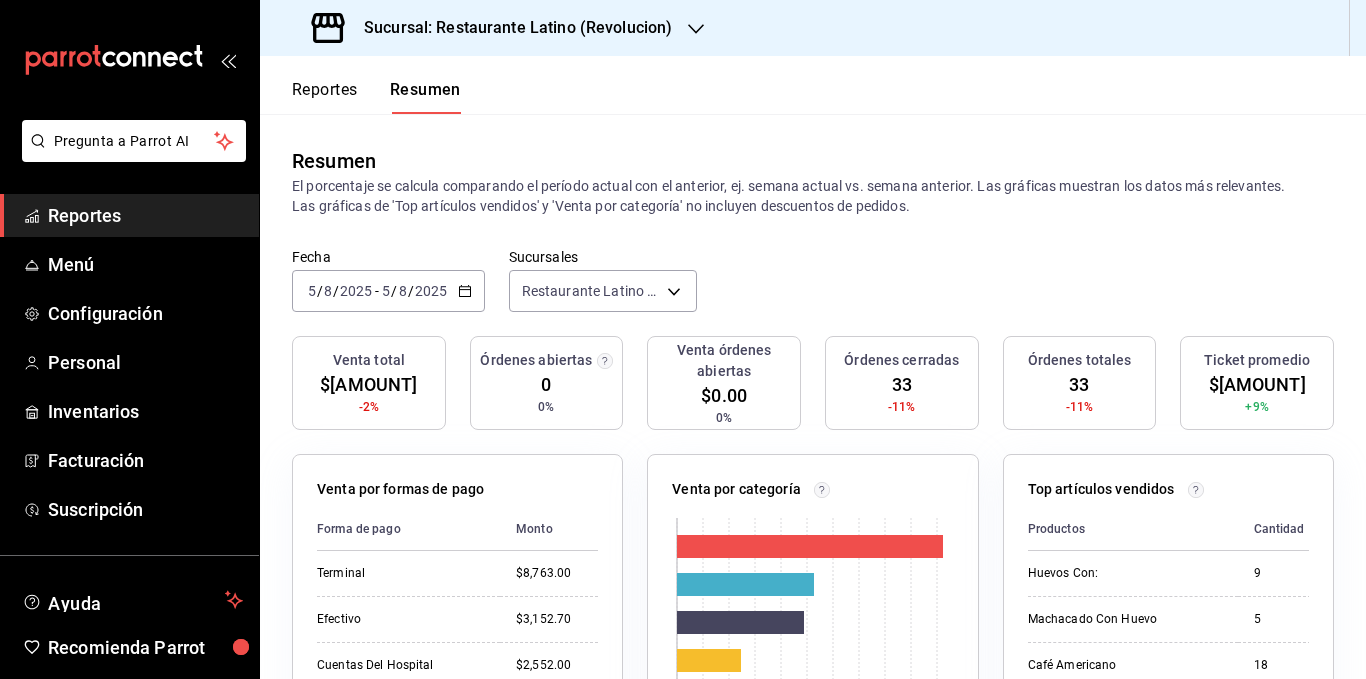 click 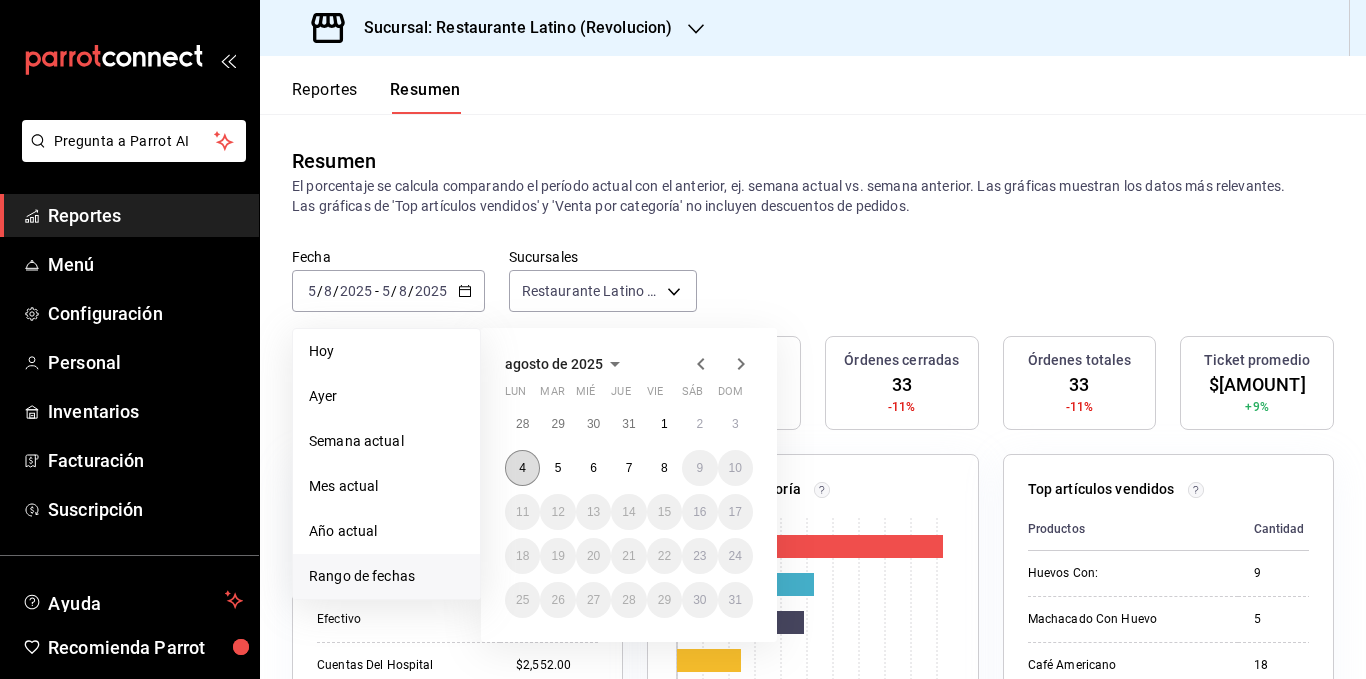 click on "4" at bounding box center [522, 468] 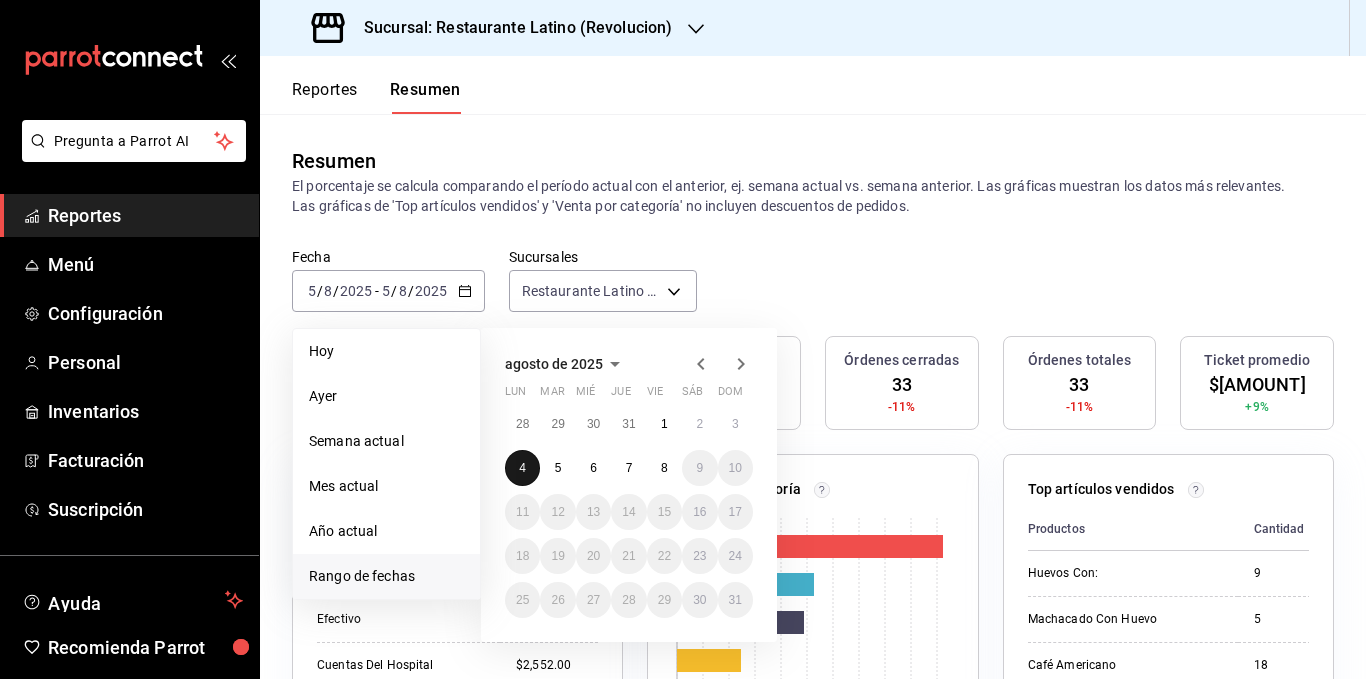 click on "4" at bounding box center (522, 468) 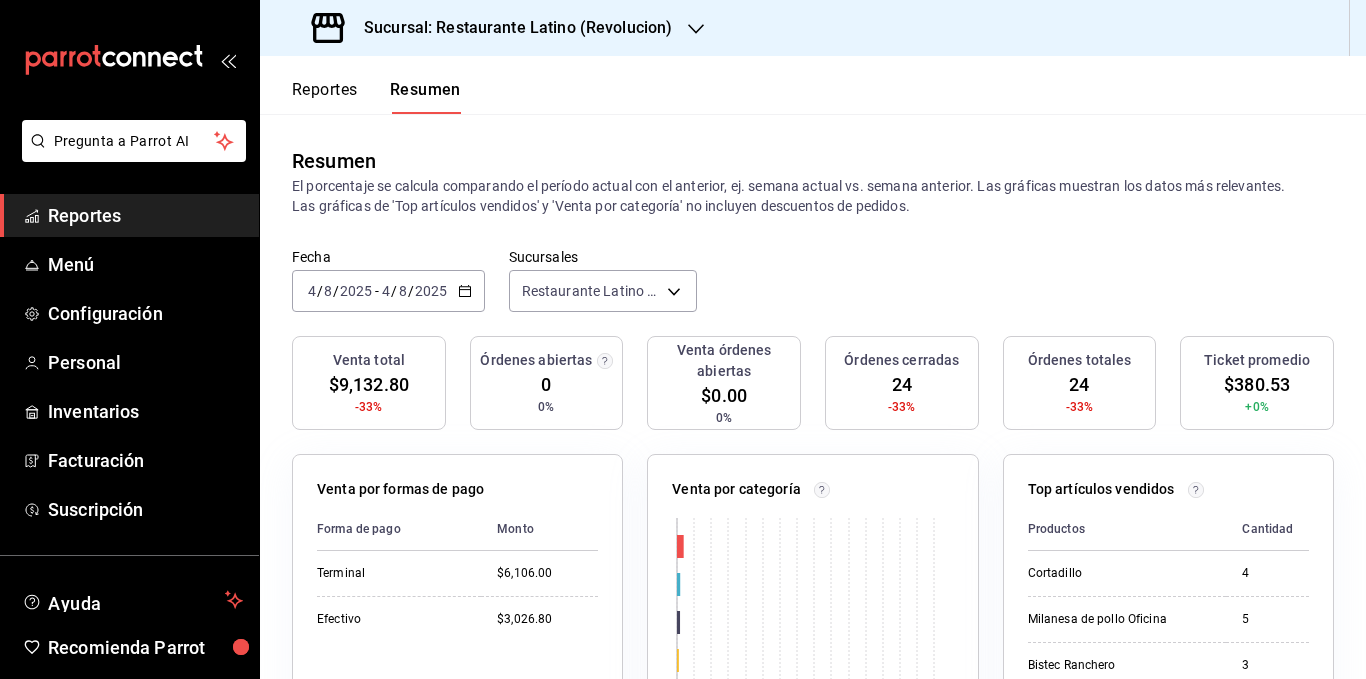 click on "Resumen El porcentaje se calcula comparando el período actual con el anterior, ej. semana actual vs. semana anterior. Las gráficas muestran los datos más relevantes.  Las gráficas de 'Top artículos vendidos' y 'Venta por categoría' no incluyen descuentos de pedidos." at bounding box center (813, 181) 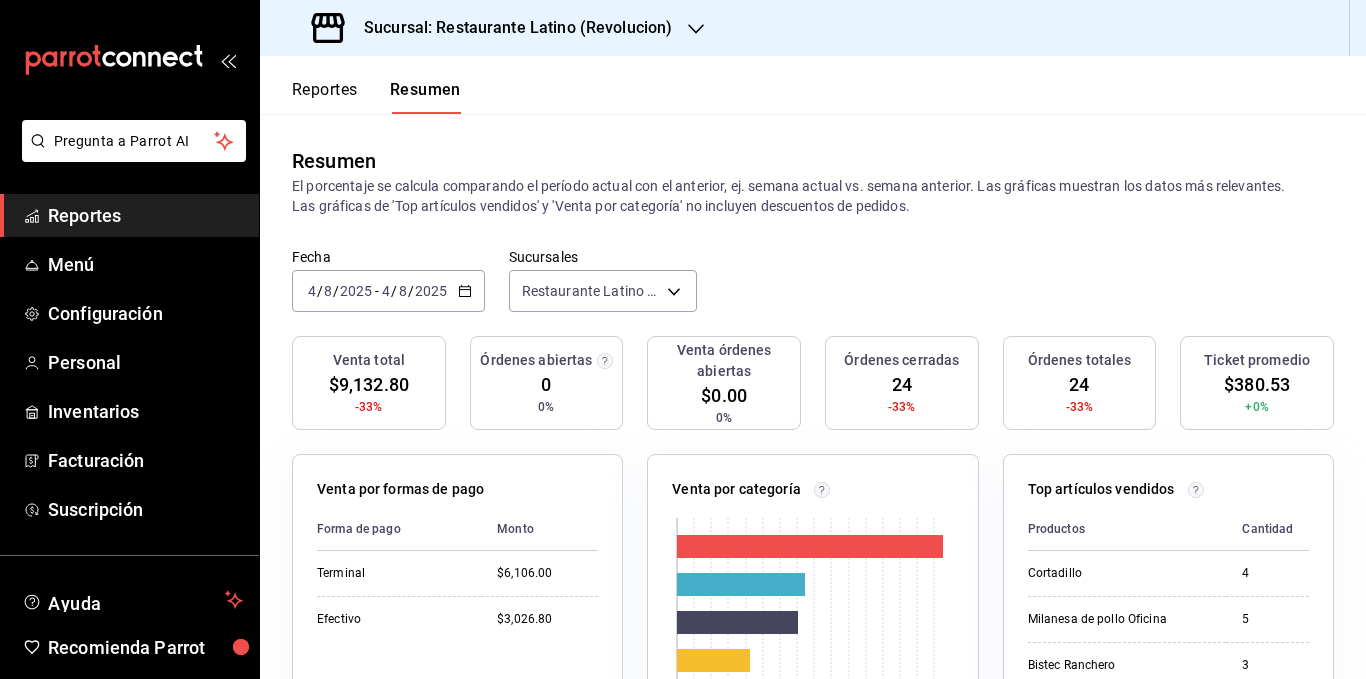 click 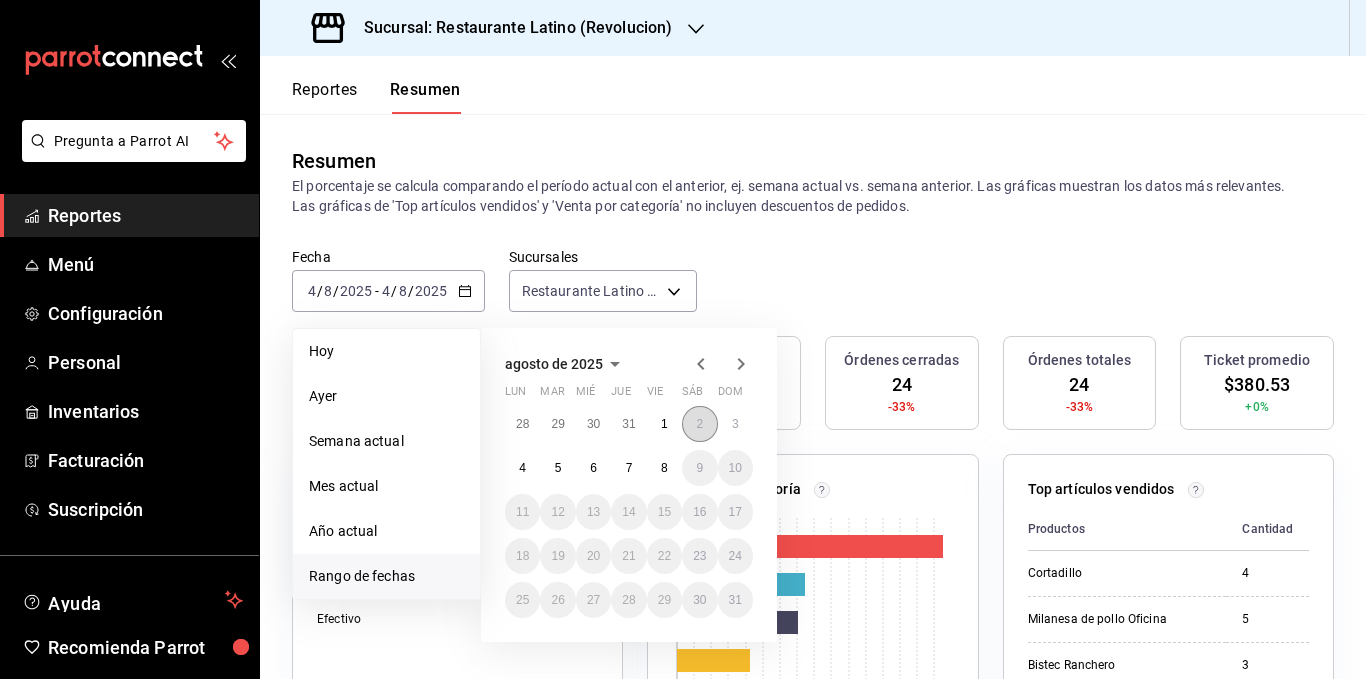 click on "2" at bounding box center (699, 424) 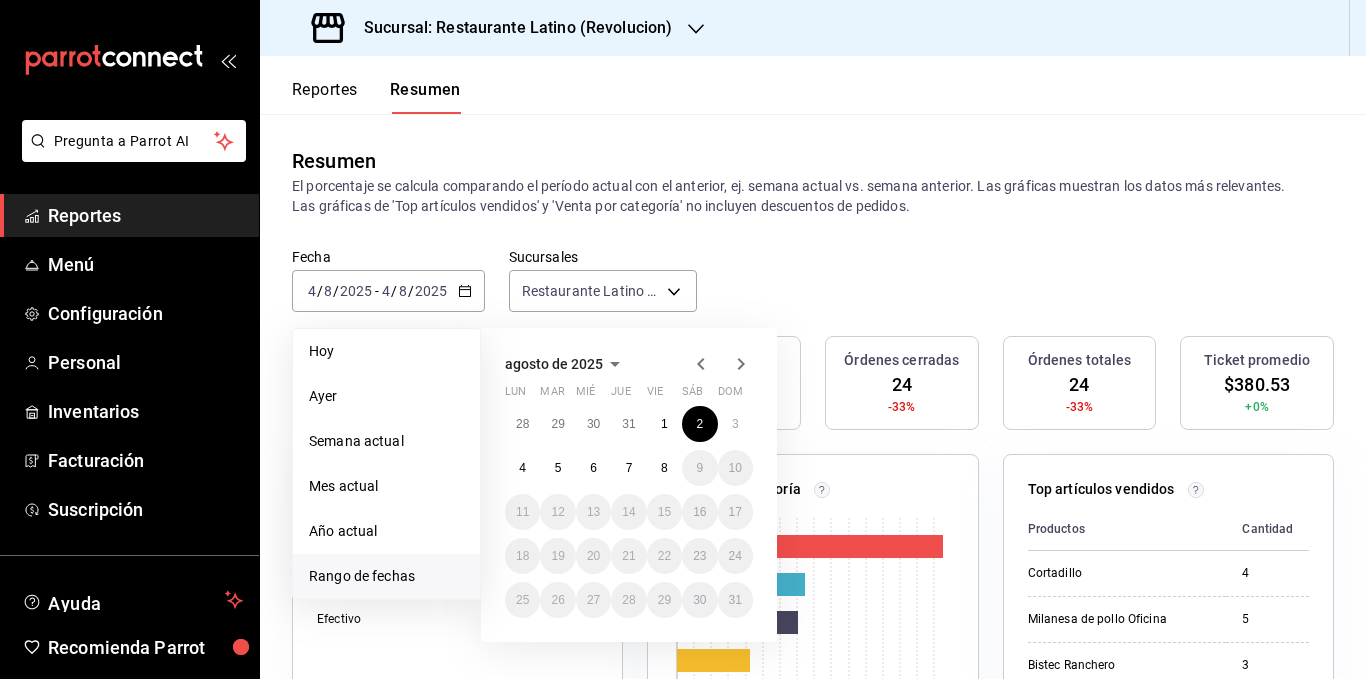 click 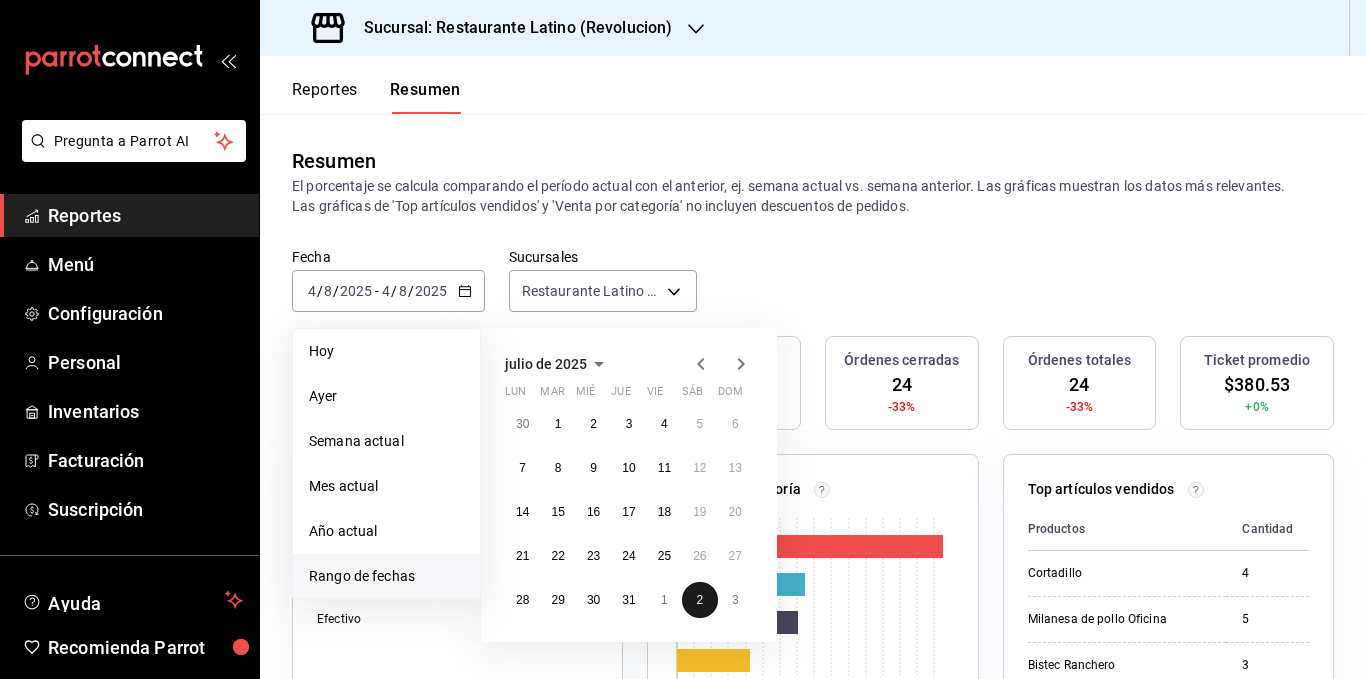 click on "2" at bounding box center (699, 600) 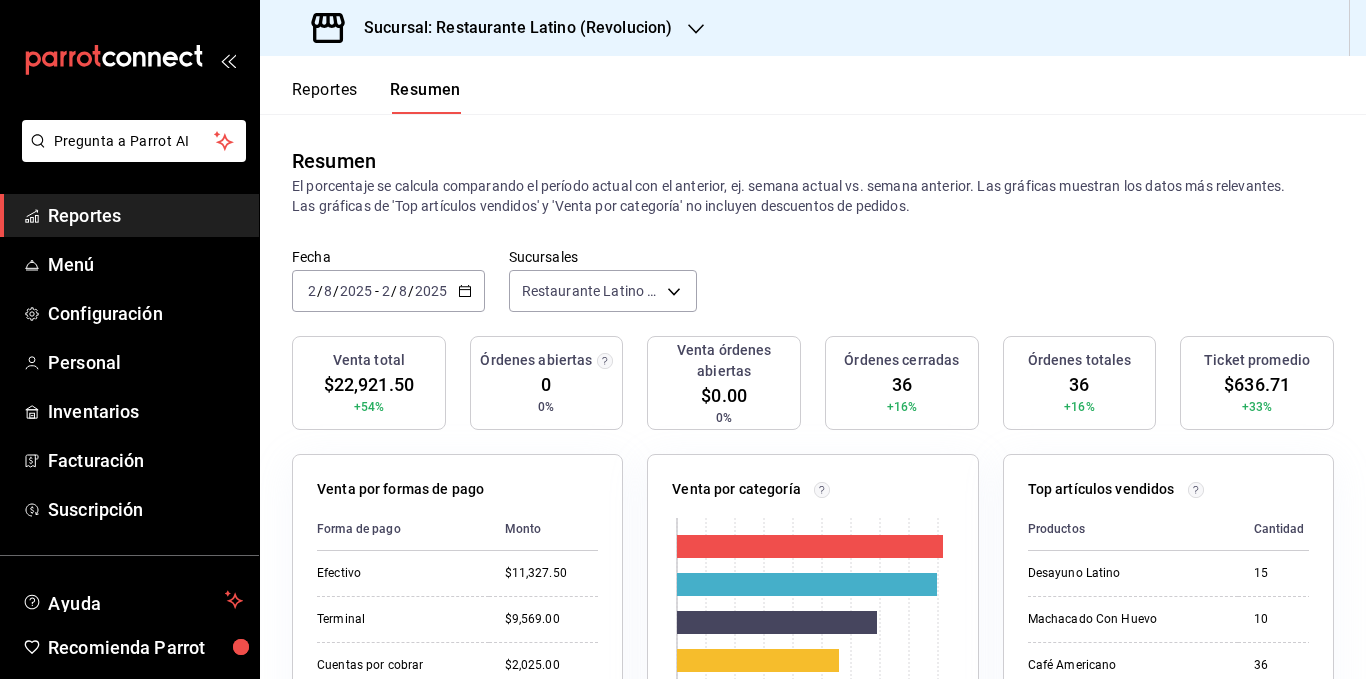 scroll, scrollTop: 100, scrollLeft: 0, axis: vertical 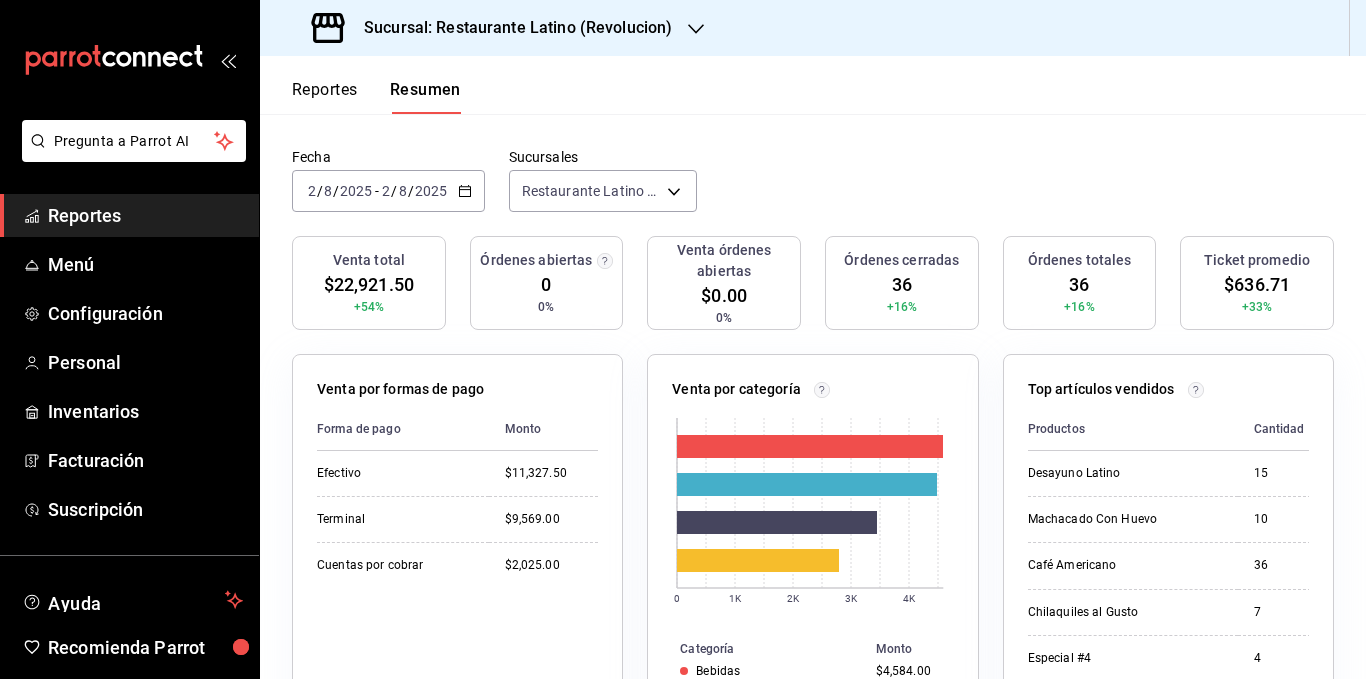 click 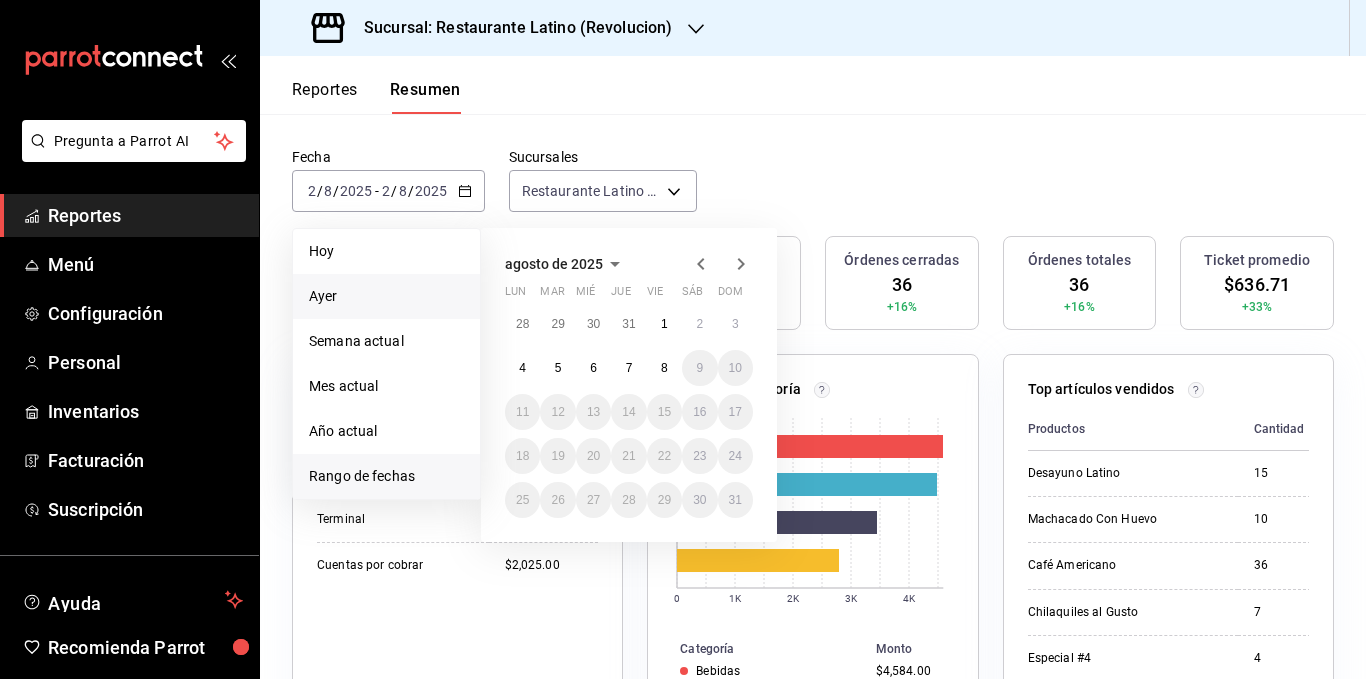 click on "Ayer" at bounding box center [386, 296] 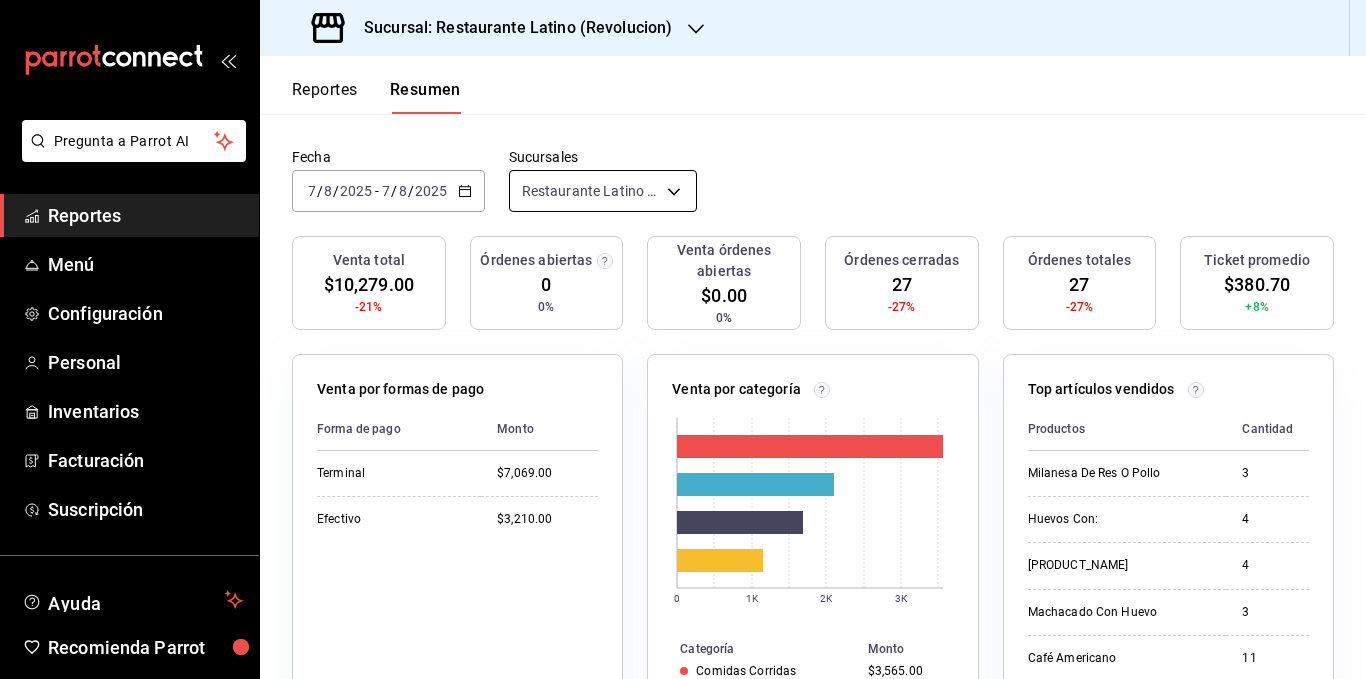 click on "Pregunta a Parrot AI Reportes Menú Configuración Personal Inventarios Facturación Suscripción Ayuda Recomienda Parrot [PERSON] Sugerir nueva función Sucursal: Restaurante Latino (Revolucion) Reportes Resumen Resumen El porcentaje se calcula comparando el período actual con el anterior, ej. semana actual vs. semana anterior. Las gráficas muestran los datos más relevantes. Las gráficas de 'Top artículos vendidos' y 'Venta por categoría' no incluyen descuentos de pedidos. Fecha [DATE] [DATE] - [DATE] [DATE] Sucursales Restaurante Latino (Revolucion) [object Object] Venta total $[AMOUNT] -21% Órdenes abiertas 0 0% Venta órdenes abiertas $[AMOUNT] 0% Órdenes cerradas 27 -27% Órdenes totales 27 -27% Ticket promedio $[AMOUNT] +8% Venta por formas de pago Forma de pago Monto Terminal $[AMOUNT] Efectivo $[AMOUNT] Venta por categoría 0 1K 2K 3K Categoría Monto Comidas Corridas $[AMOUNT] Nuestras Creaciones $[AMOUNT] Bebidas $[AMOUNT] Huevos Al Gusto Monto" at bounding box center (683, 339) 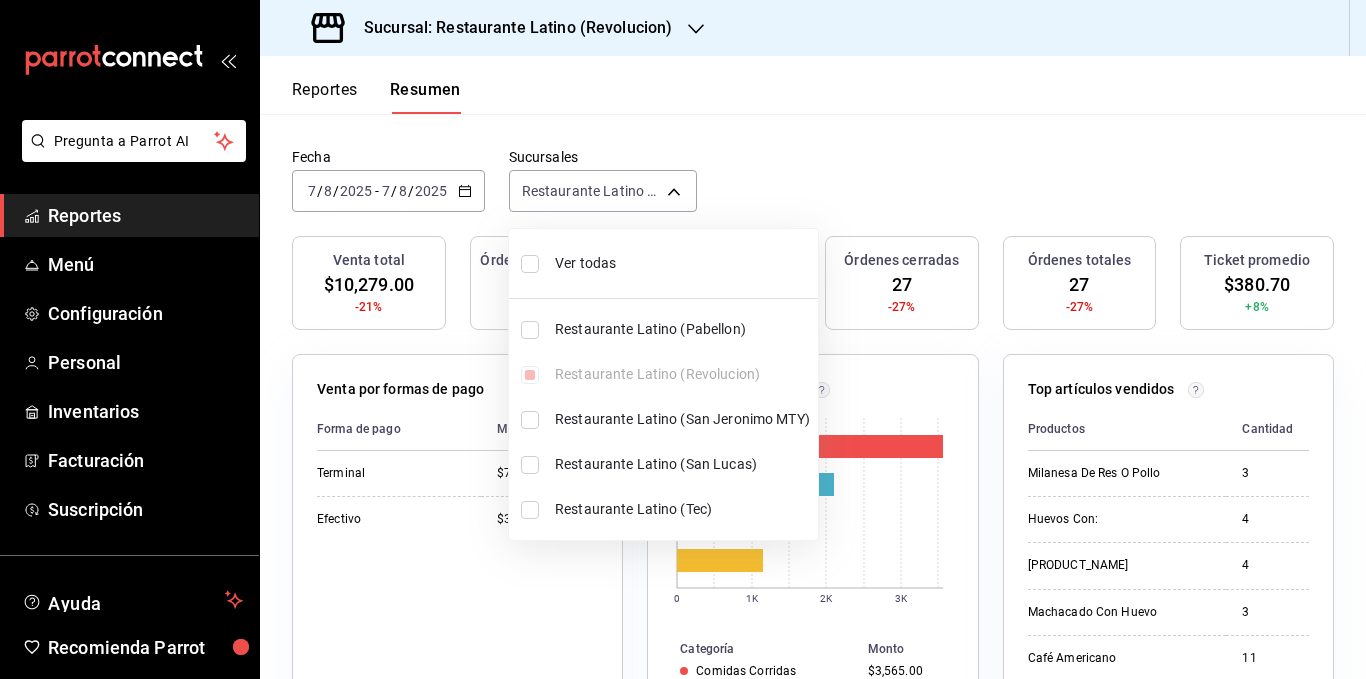 click on "Restaurante Latino (San Jeronimo MTY)" at bounding box center (682, 419) 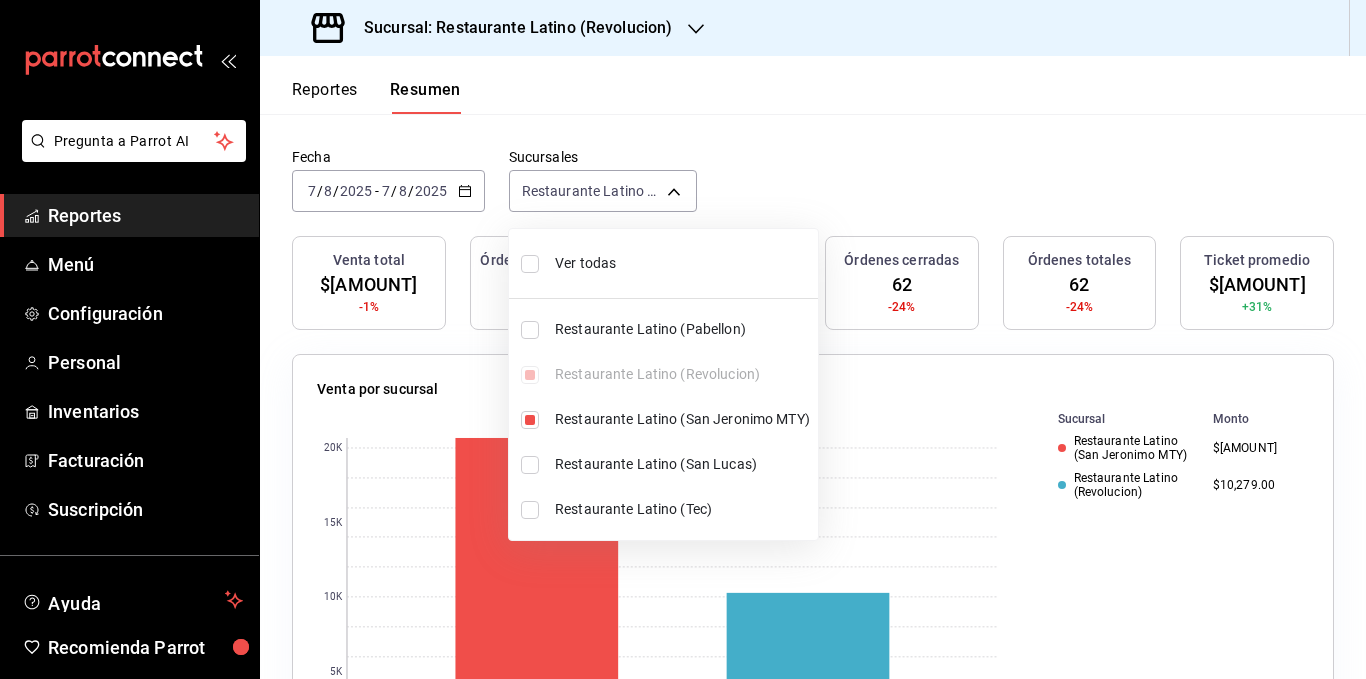 type 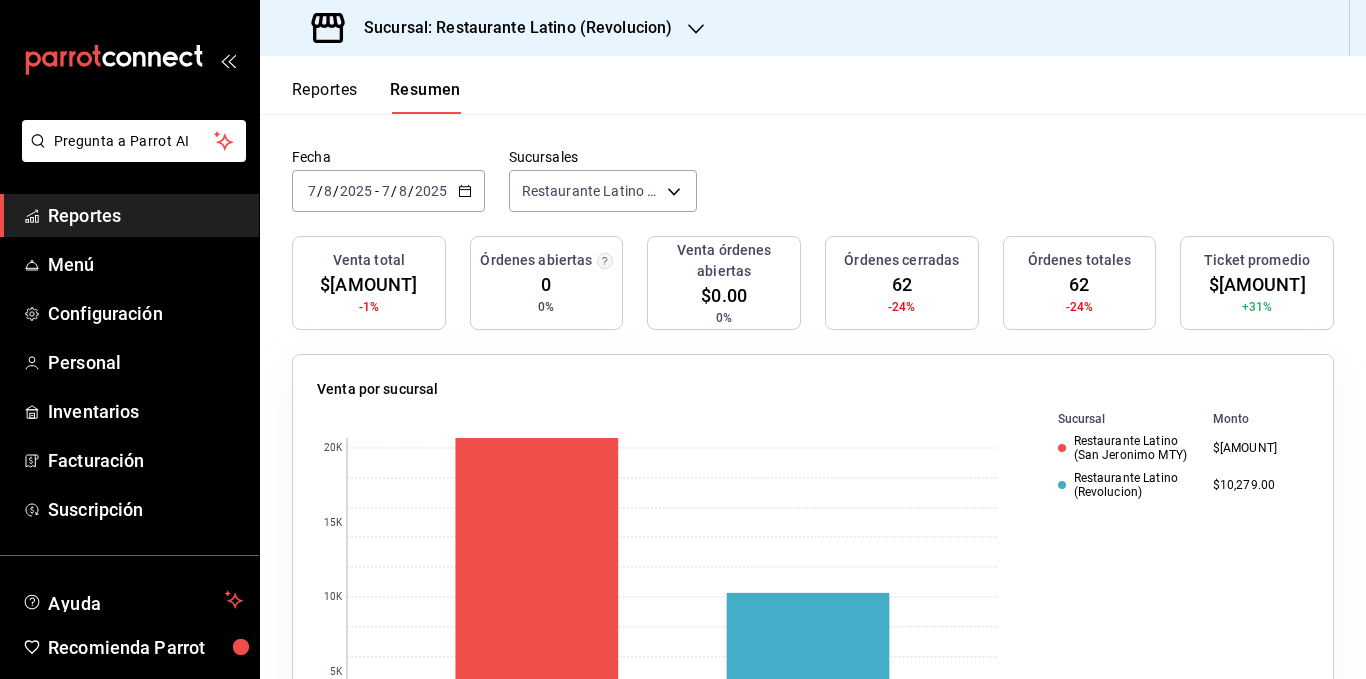 click on "Reportes" at bounding box center (325, 97) 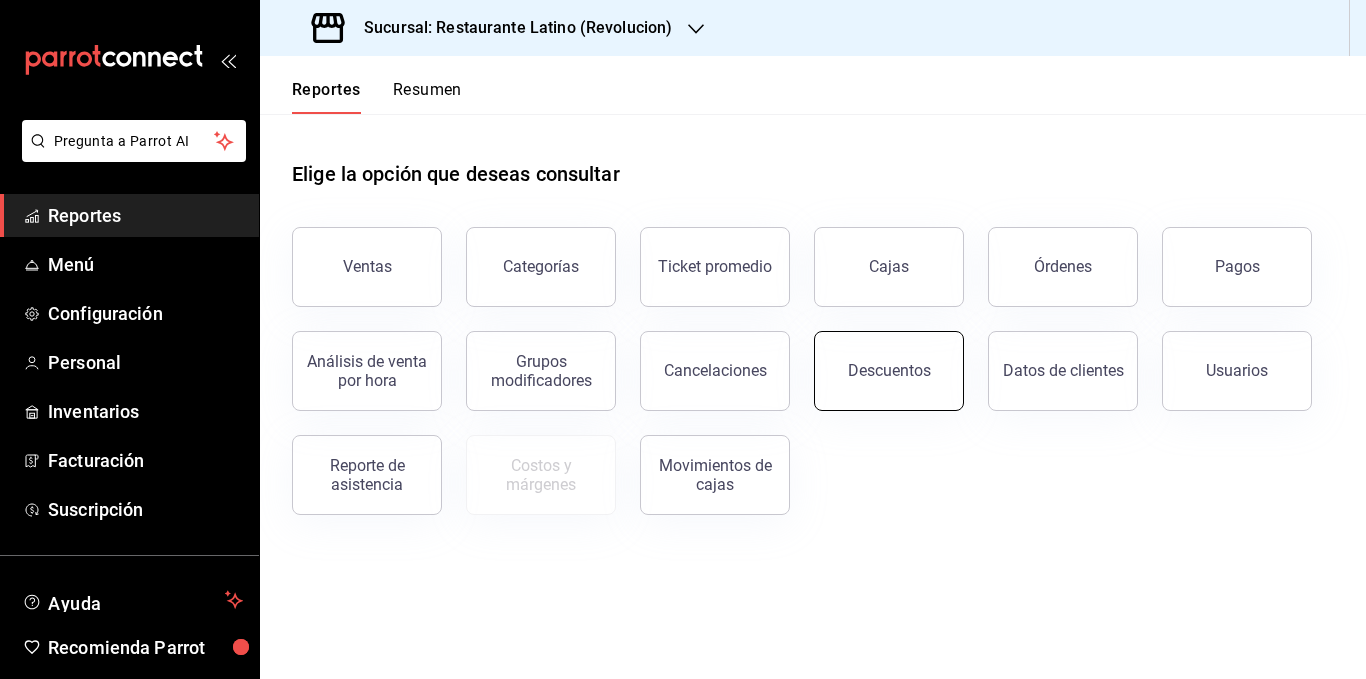 click on "Descuentos" at bounding box center [889, 371] 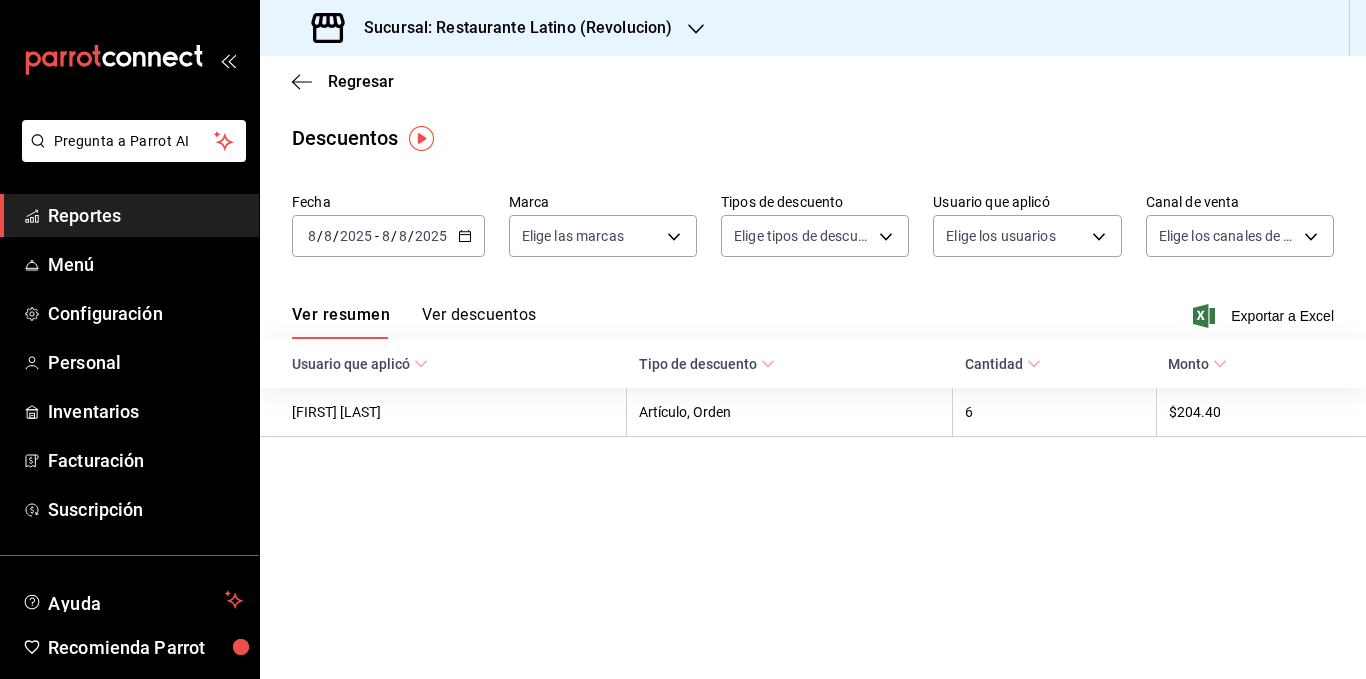click 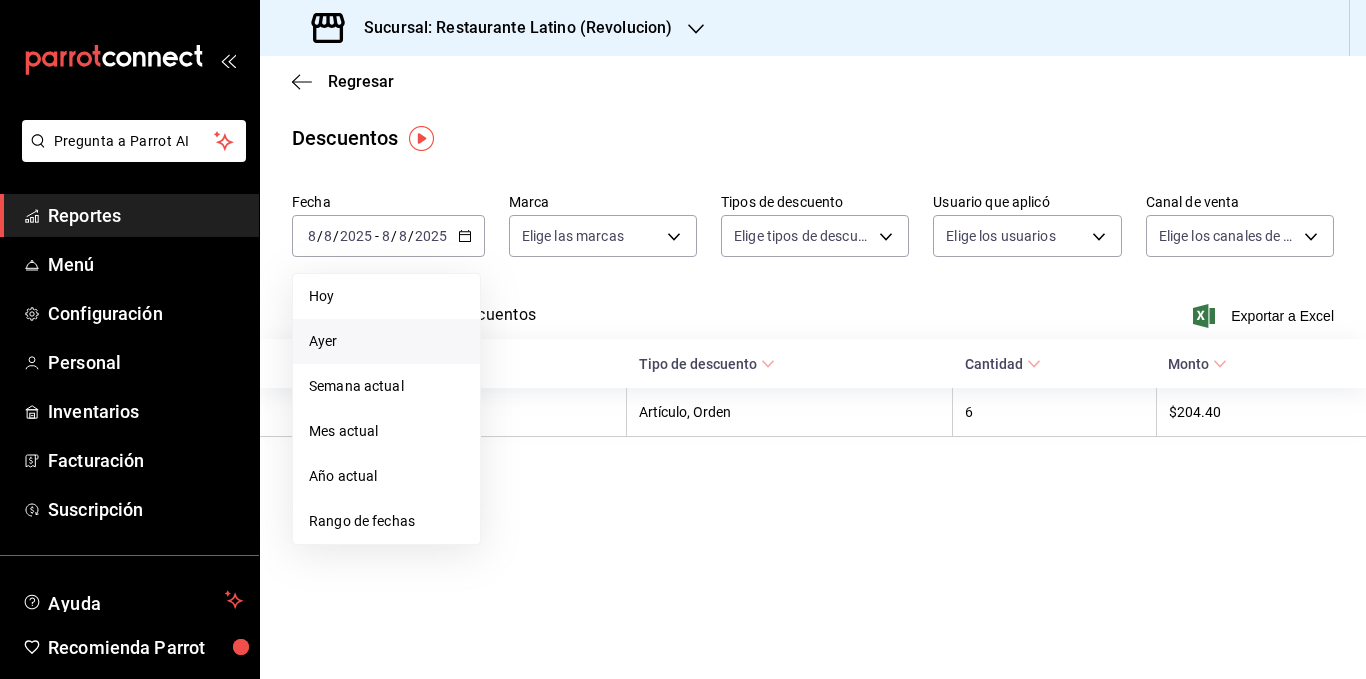 click on "Ayer" at bounding box center [386, 341] 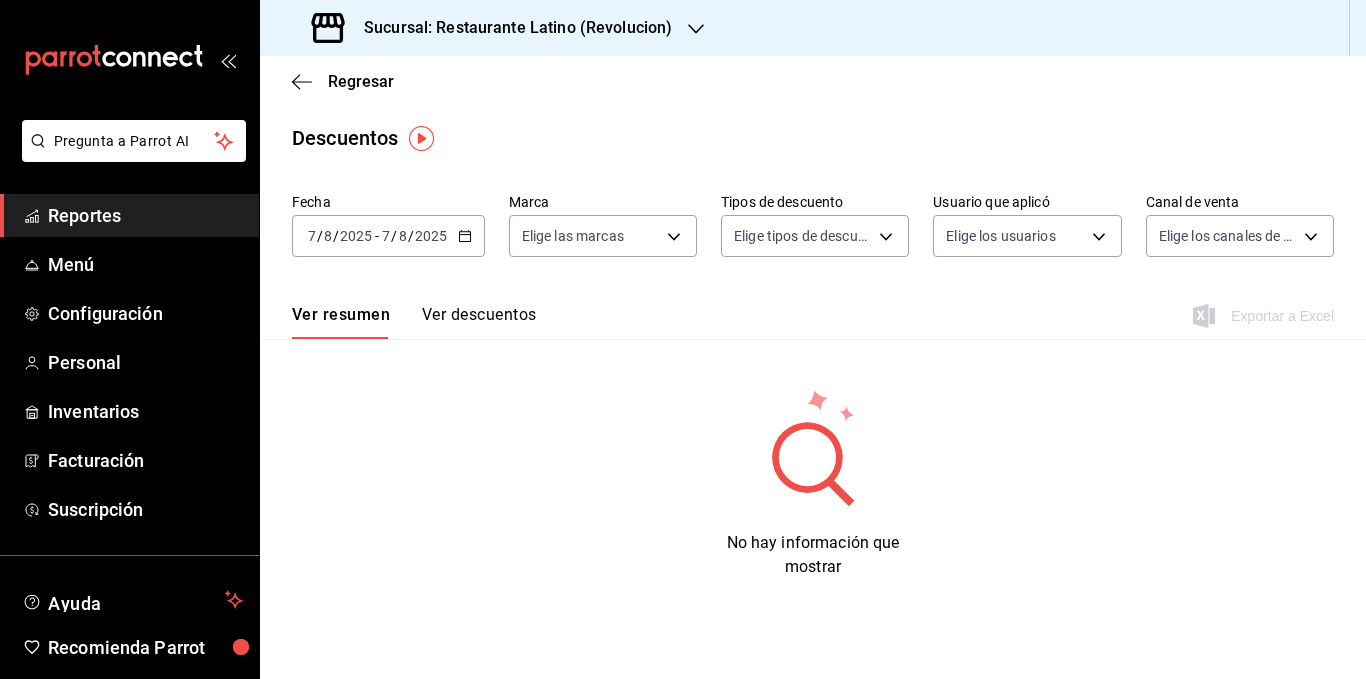 click on "Sucursal: Restaurante Latino (Revolucion)" at bounding box center (510, 28) 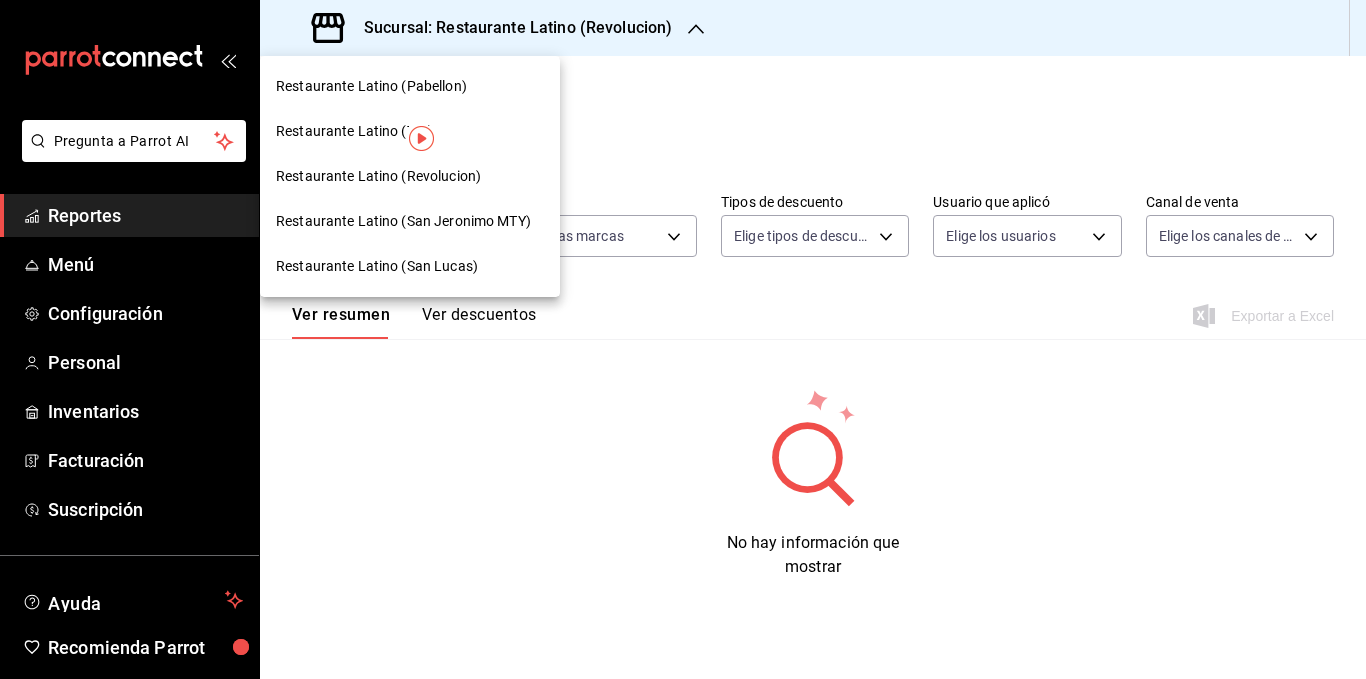 click on "Restaurante Latino (Revolucion)" at bounding box center (378, 176) 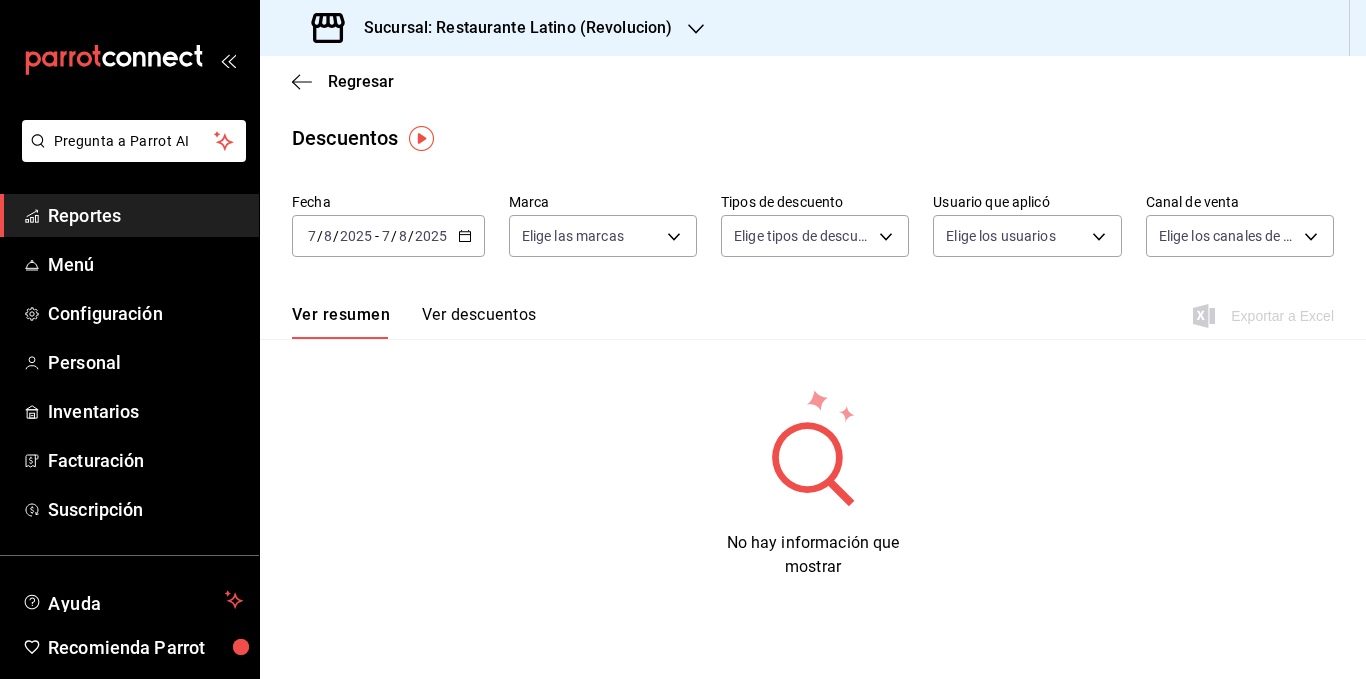 click on "Sucursal: Restaurante Latino (Revolucion)" at bounding box center (510, 28) 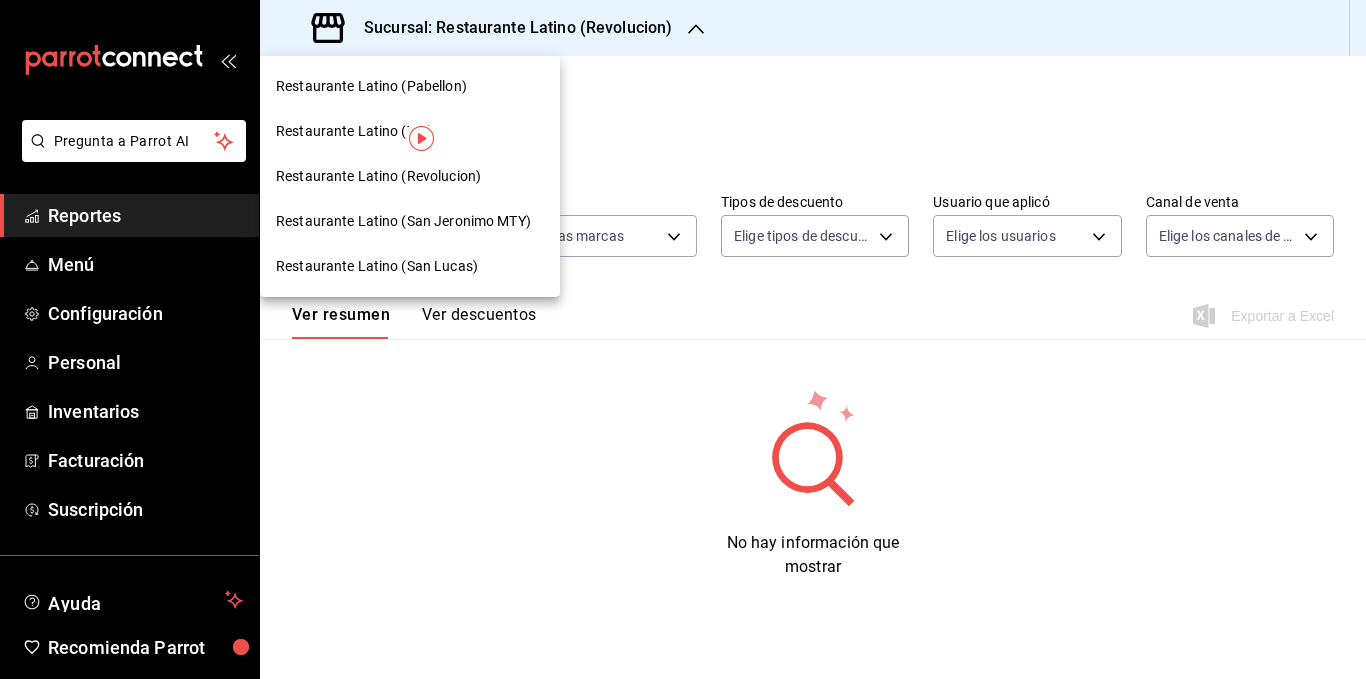 click on "Restaurante Latino (San Jeronimo MTY)" at bounding box center (403, 221) 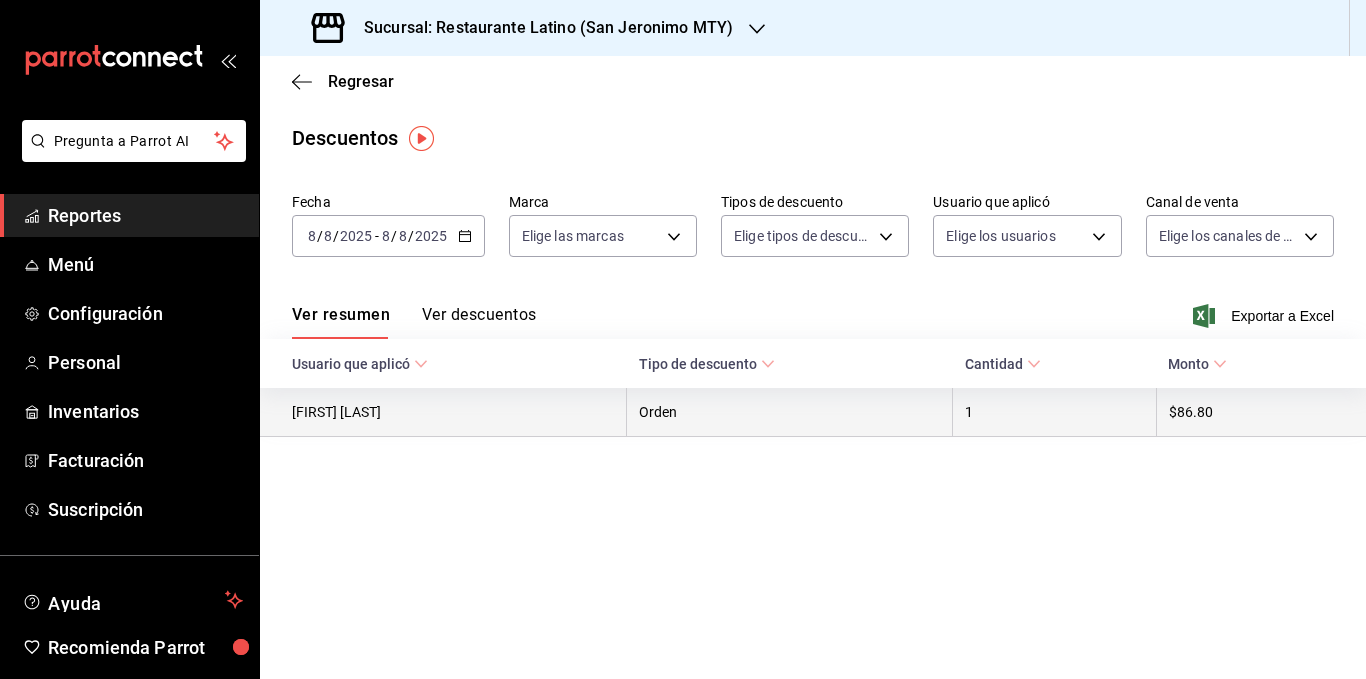 click on "$86.80" at bounding box center (1261, 412) 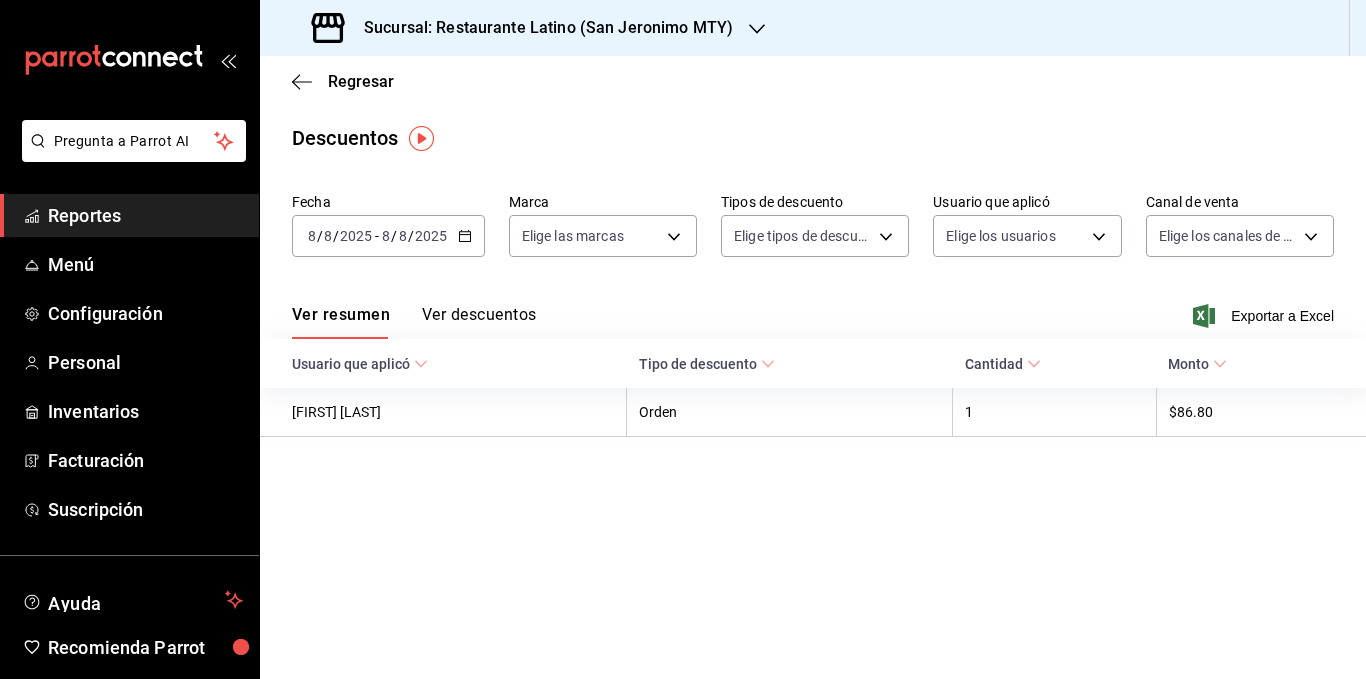 click 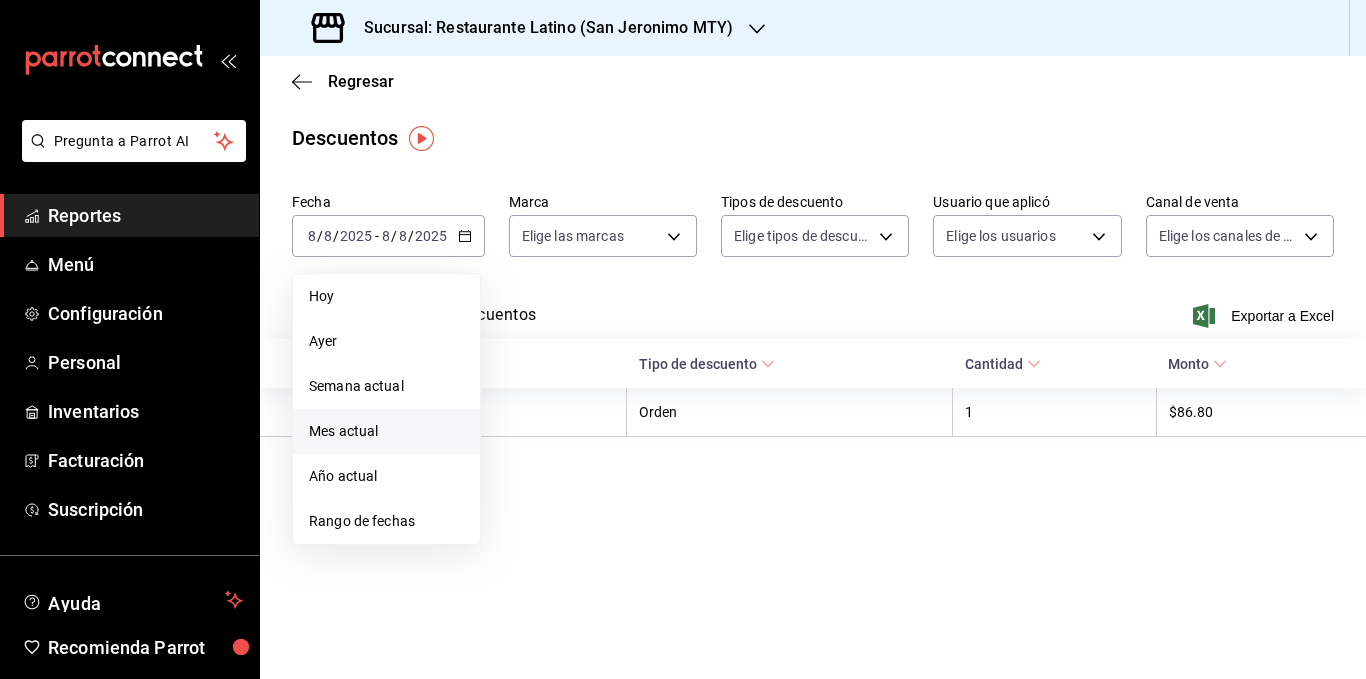 click on "Mes actual" at bounding box center (386, 431) 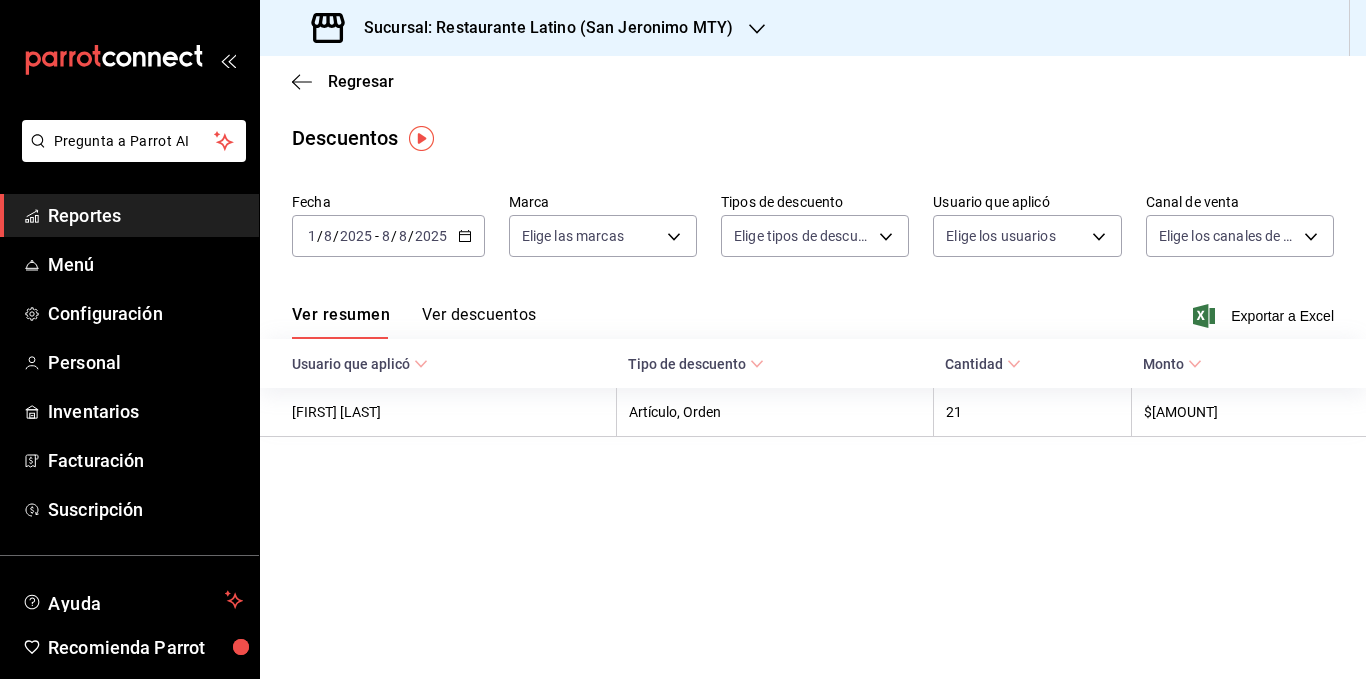 click on "Ver resumen Ver descuentos Exportar a Excel" at bounding box center (813, 310) 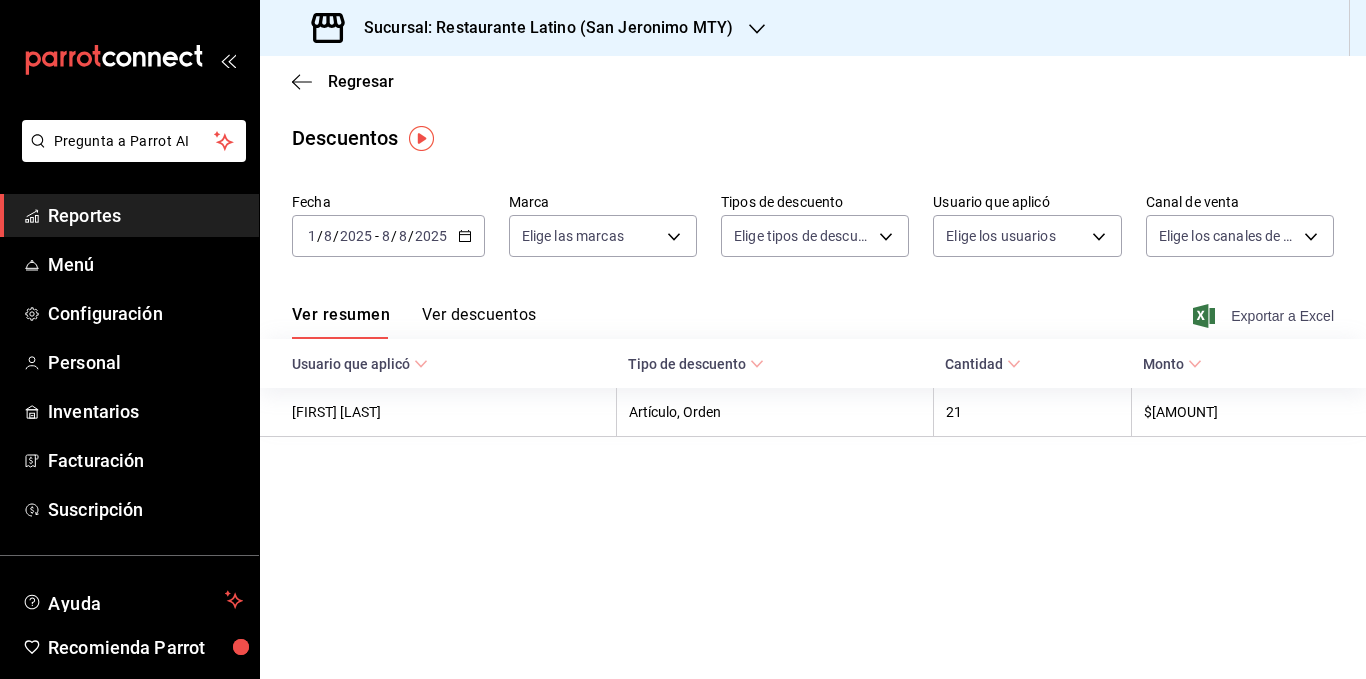 click on "Exportar a Excel" at bounding box center (1265, 316) 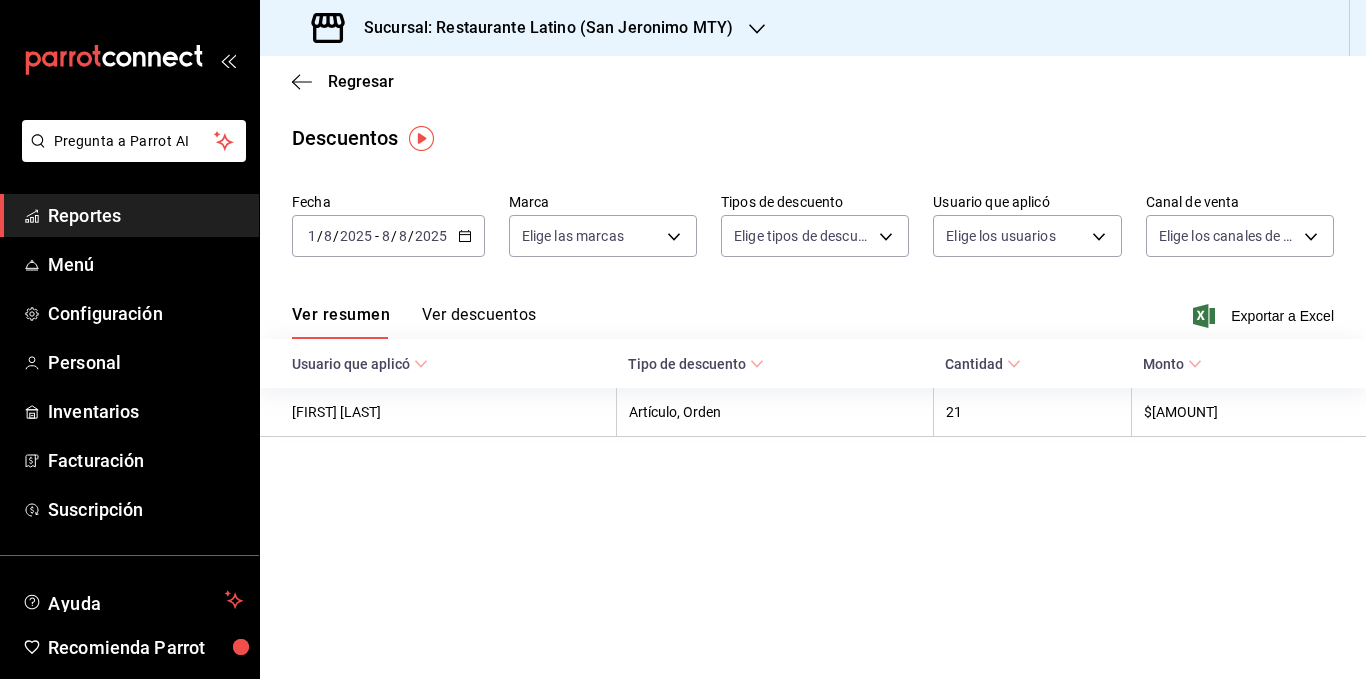 click on "2025-08-01 1 / 8 / 2025 - 2025-08-08 8 / 8 / 2025" at bounding box center (388, 236) 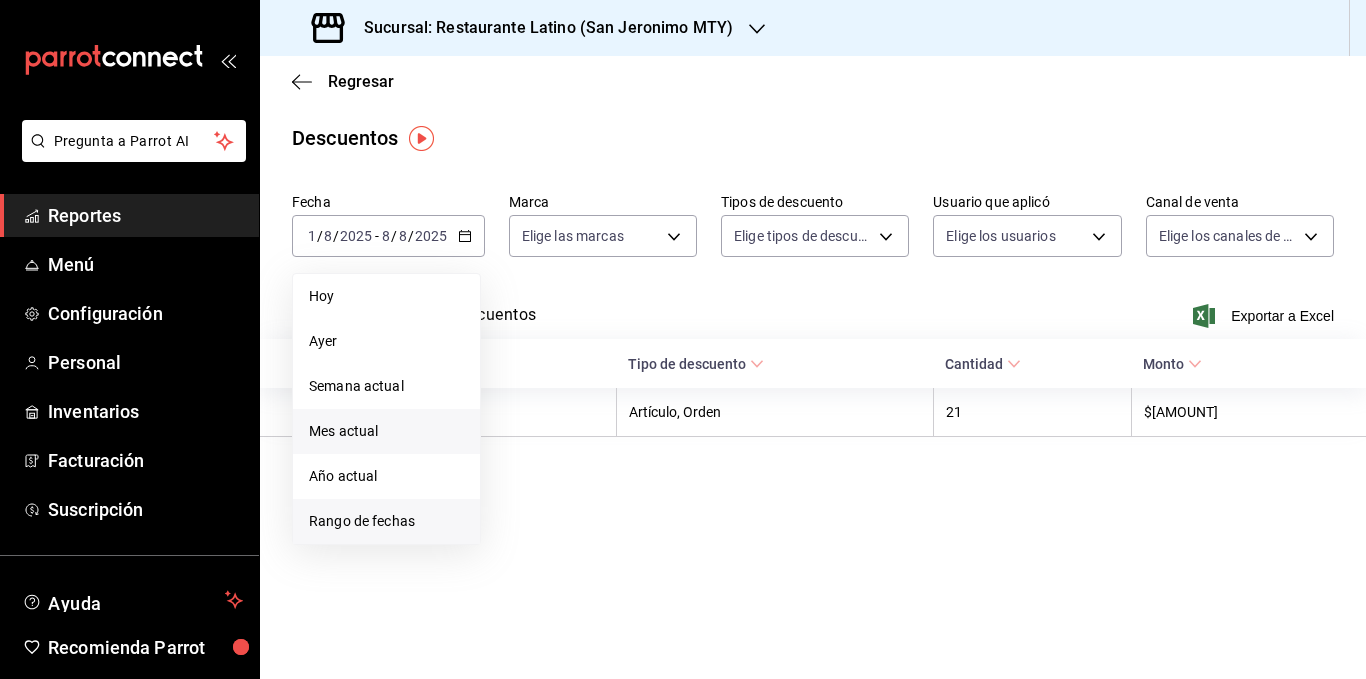 click on "Rango de fechas" at bounding box center (386, 521) 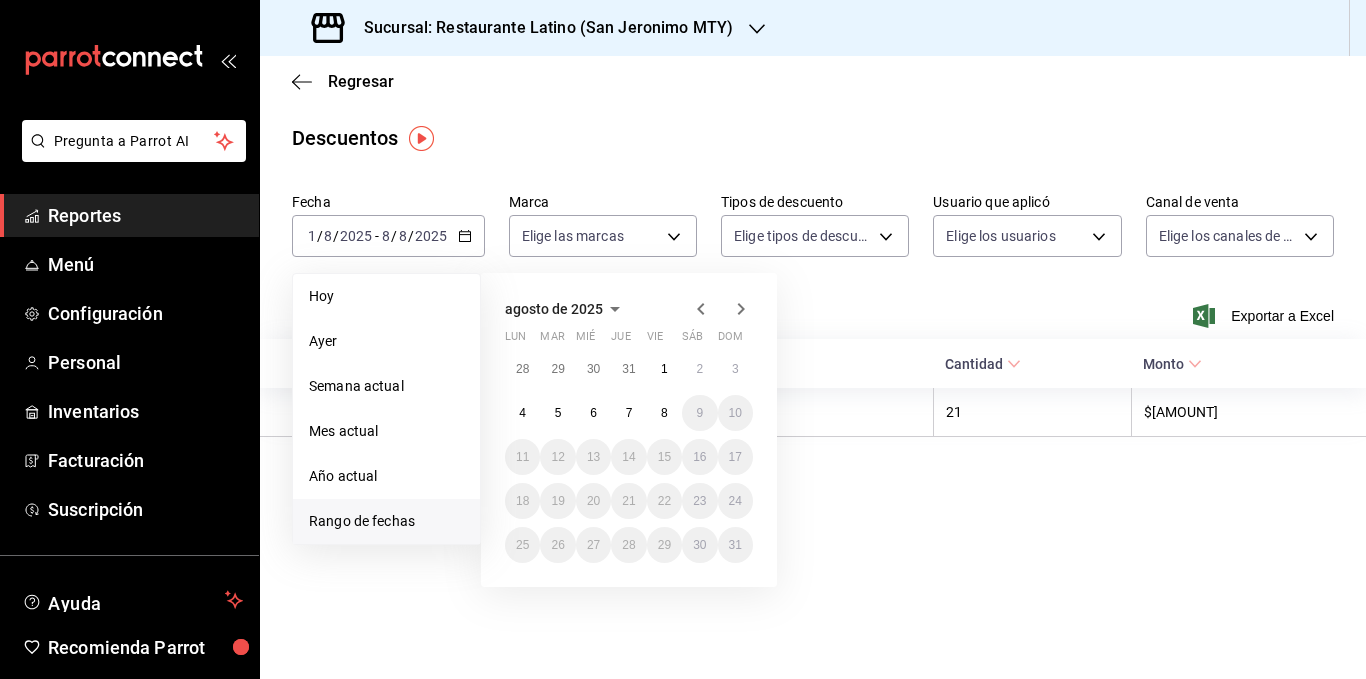 click 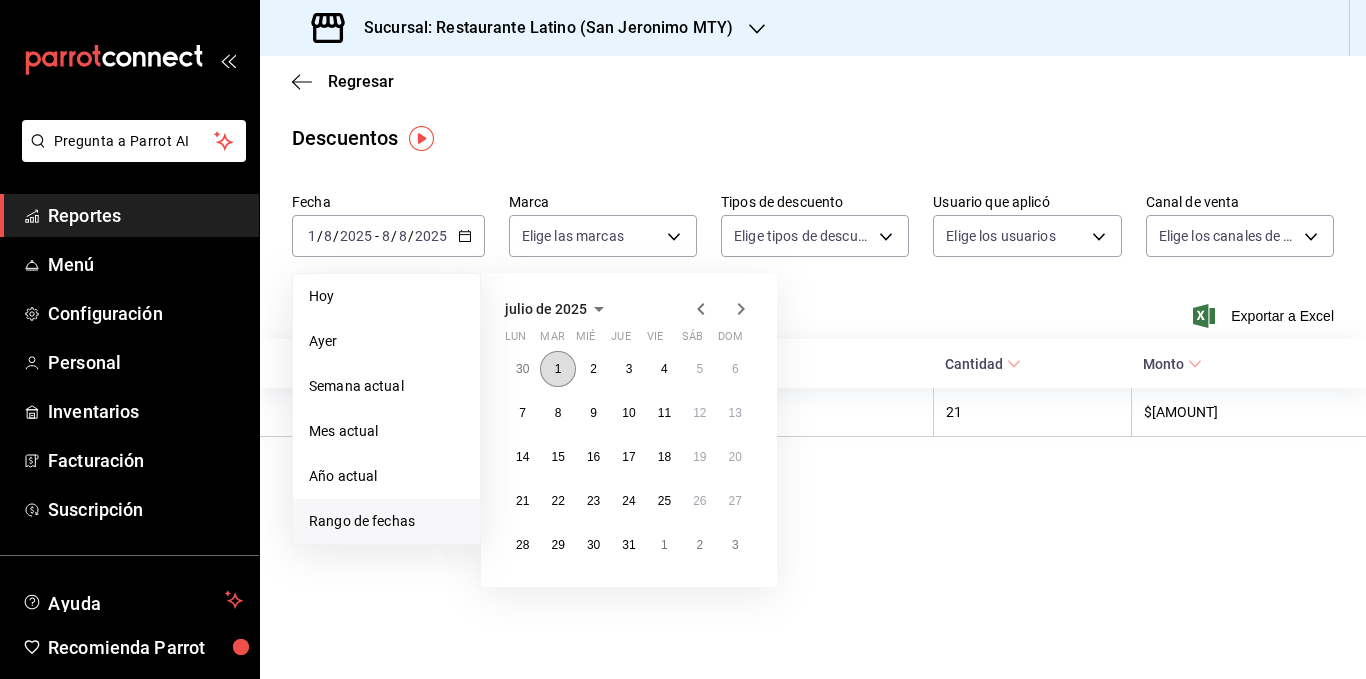 click on "1" at bounding box center [557, 369] 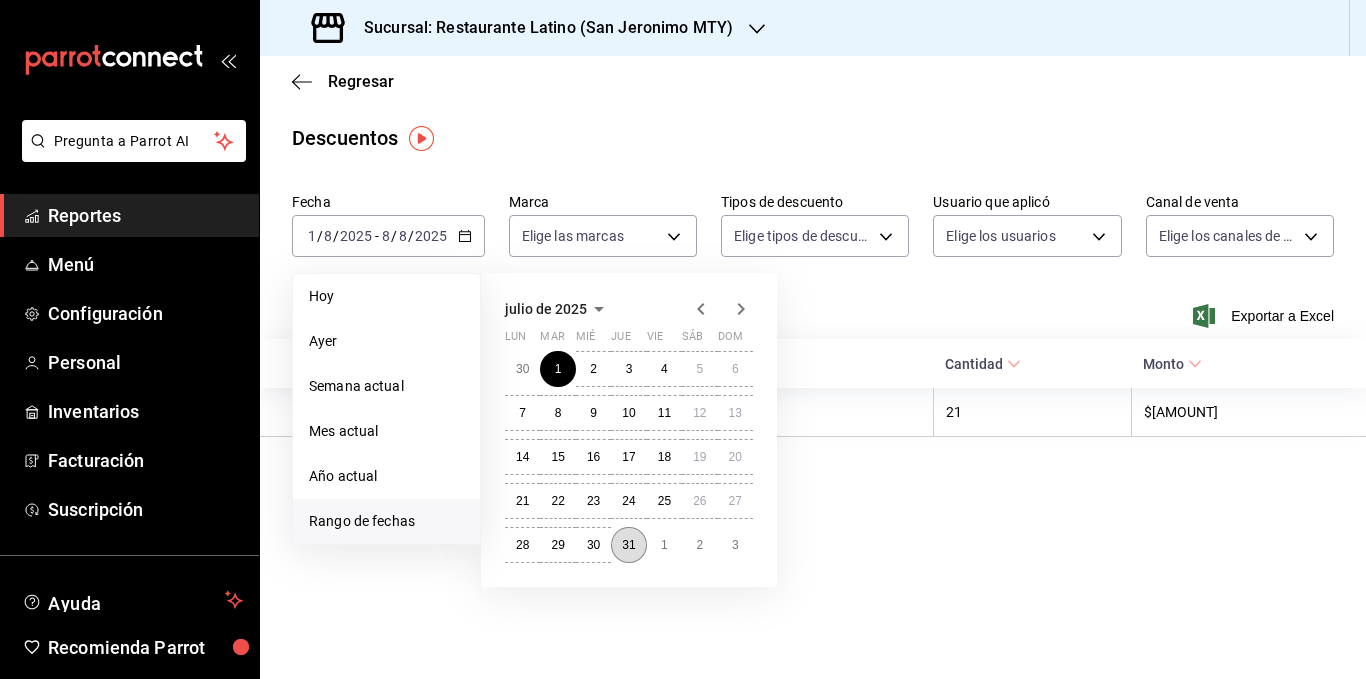 click on "31" at bounding box center [628, 545] 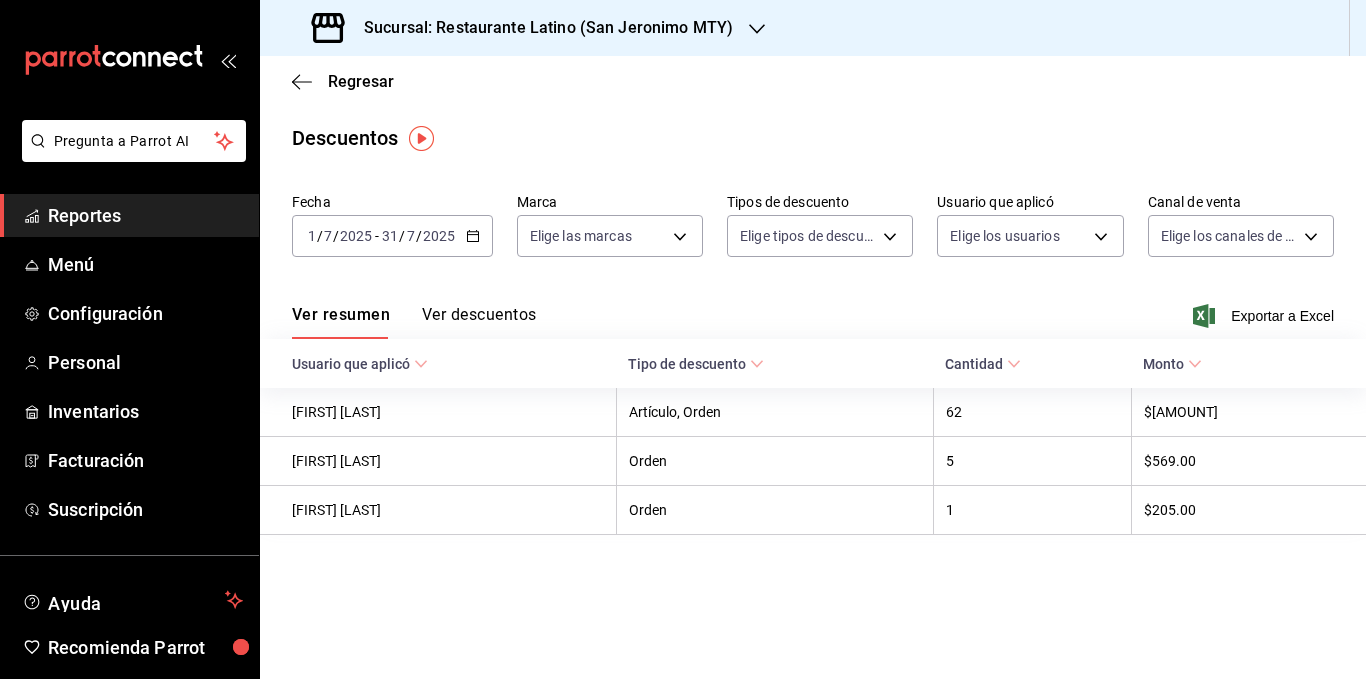 click on "Descuentos" at bounding box center [813, 138] 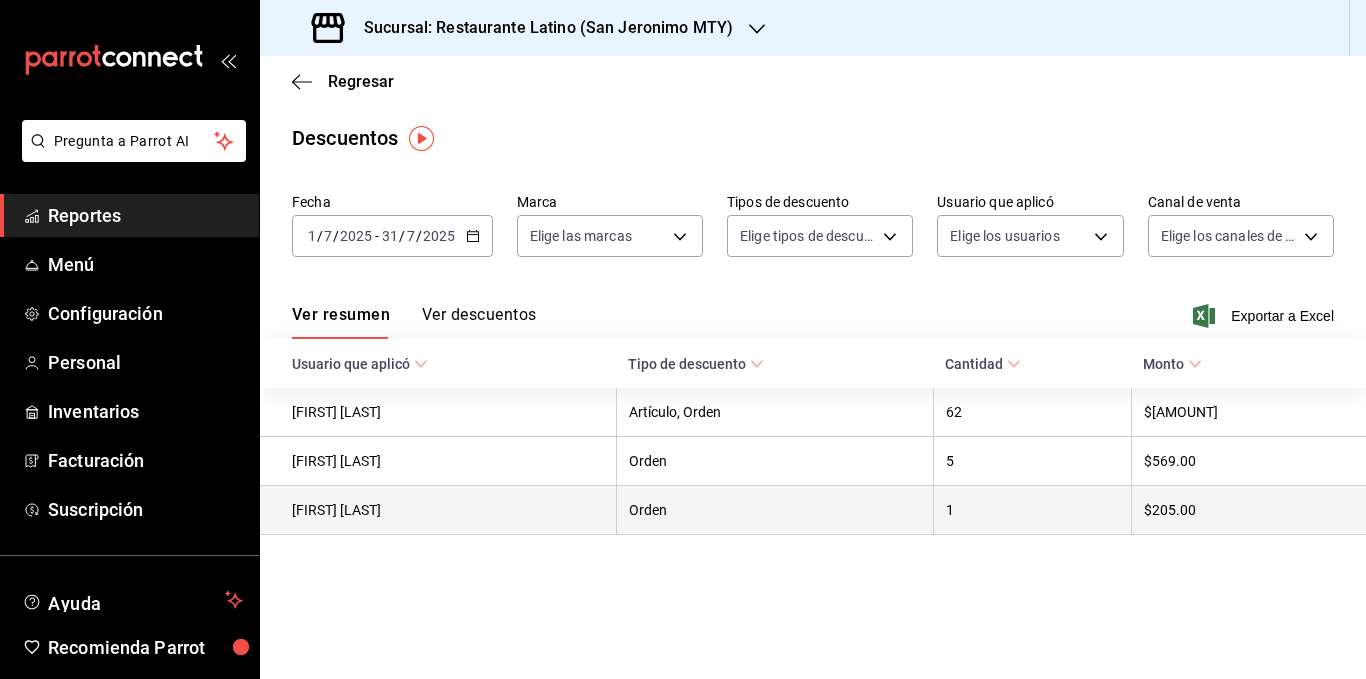 click on "Orden" at bounding box center (774, 510) 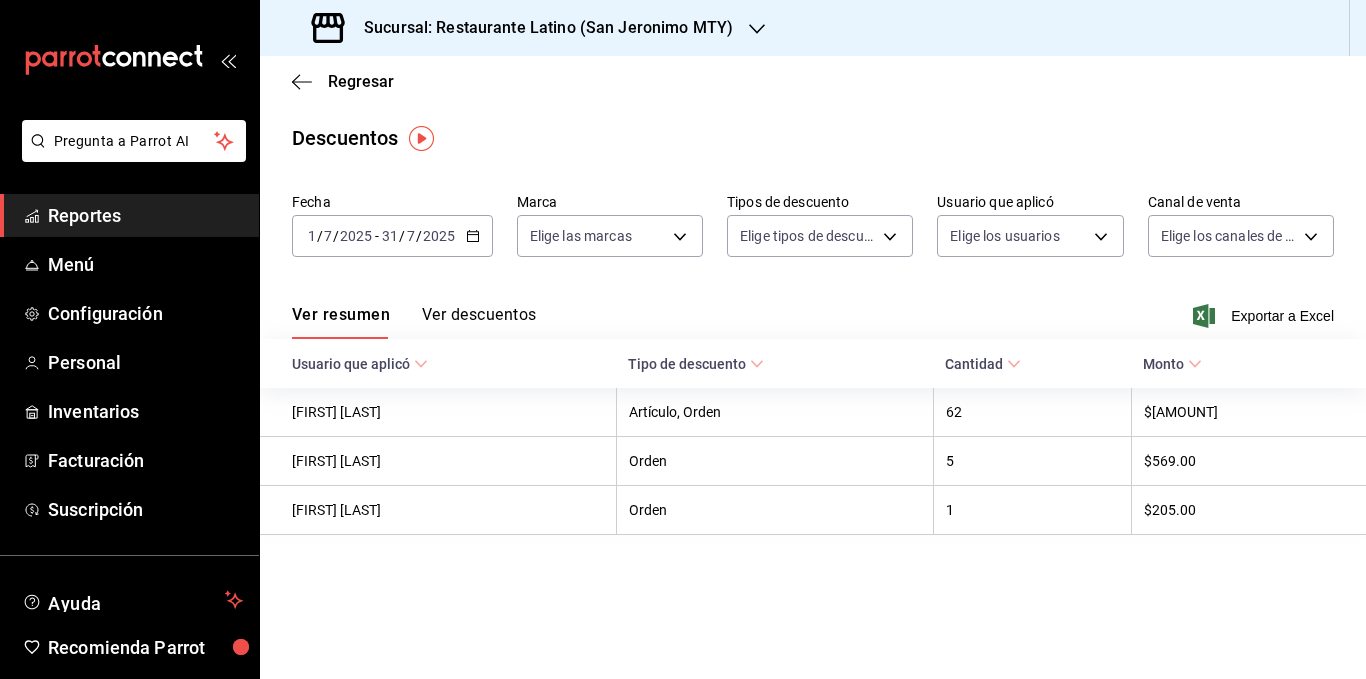click on "Sucursal: Restaurante Latino (San Jeronimo MTY)" at bounding box center [540, 28] 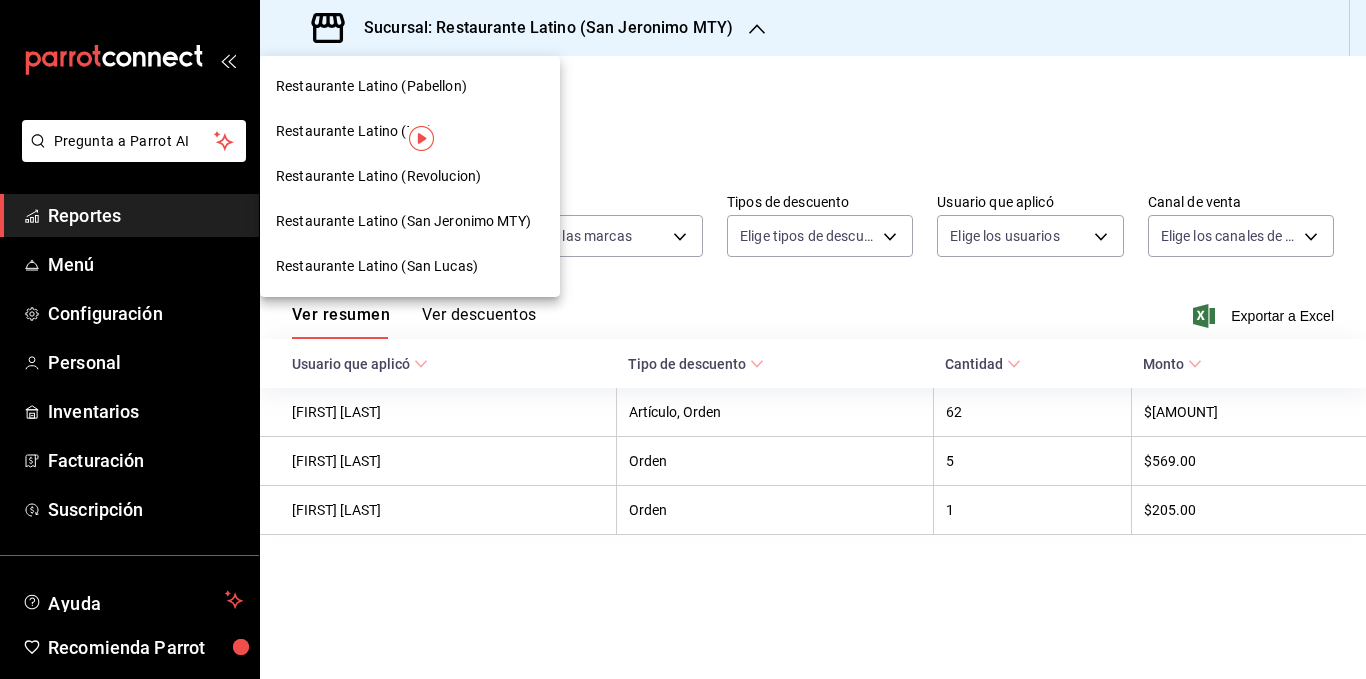 click on "Restaurante Latino (Pabellon)" at bounding box center [410, 86] 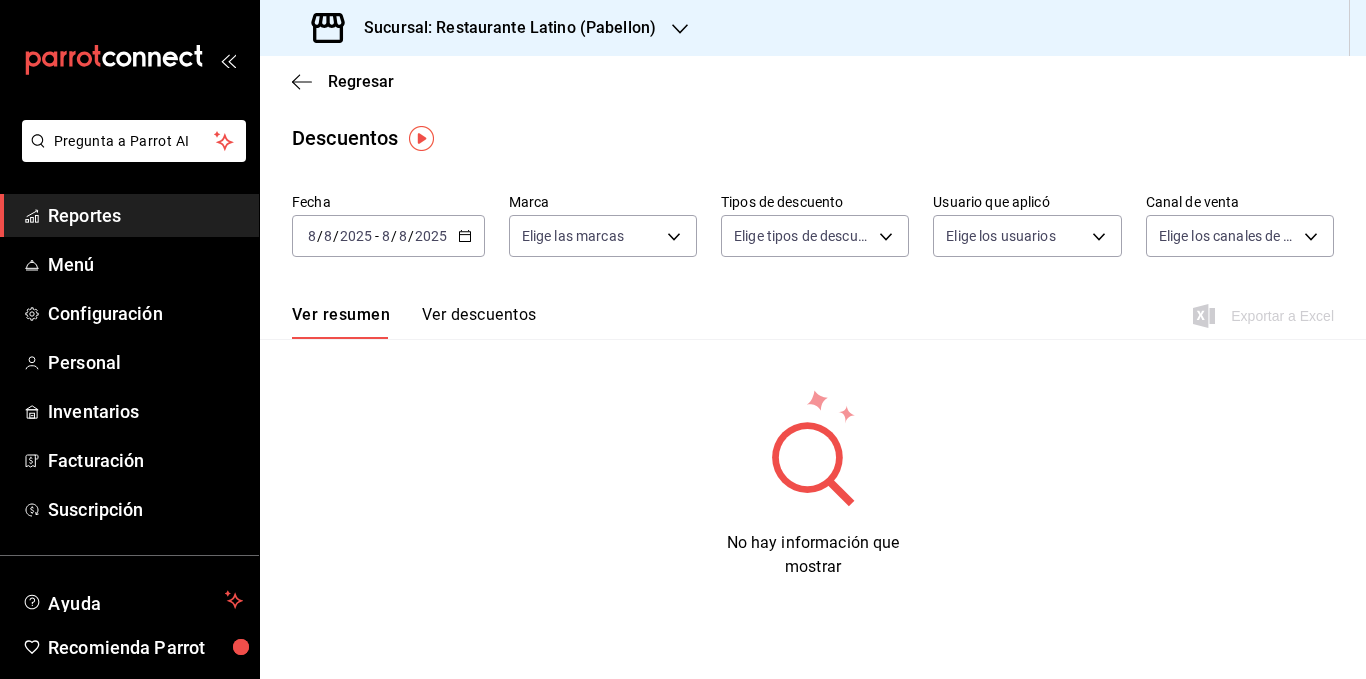 click on "2025-08-08 8 / 8 / 2025 - 2025-08-08 8 / 8 / 2025" at bounding box center (388, 236) 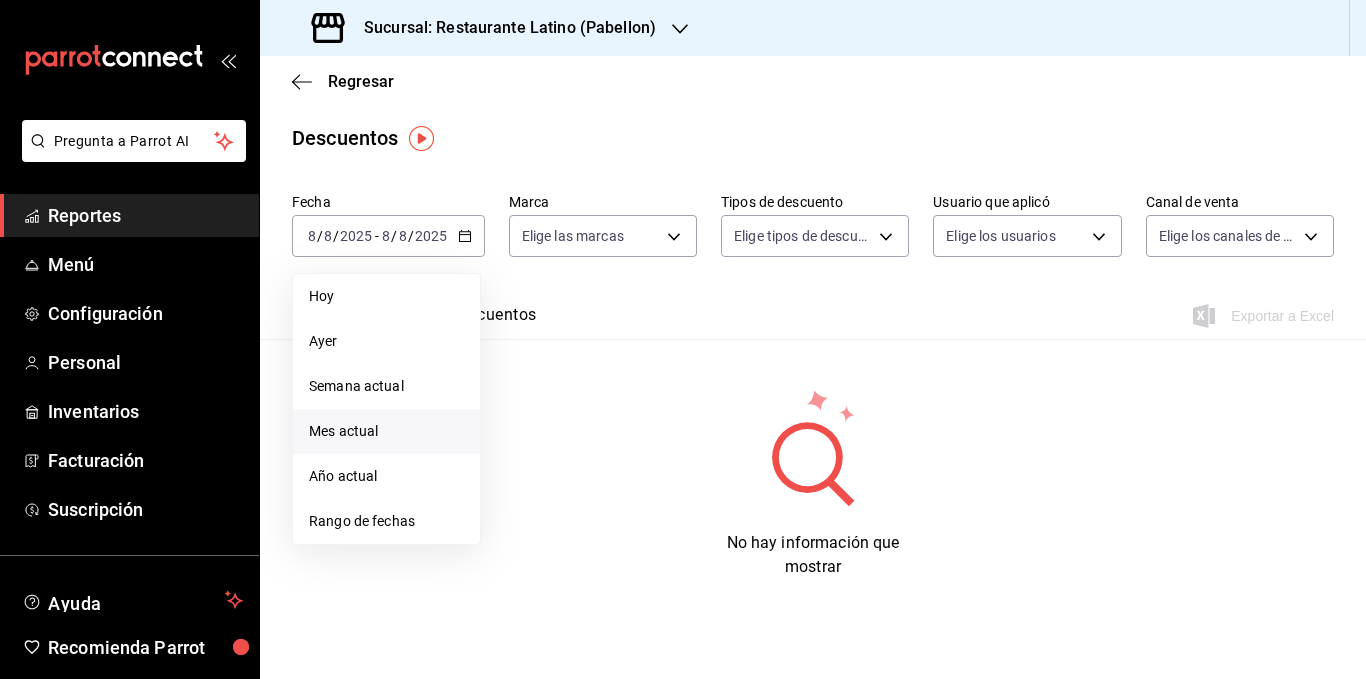 click on "Mes actual" at bounding box center (386, 431) 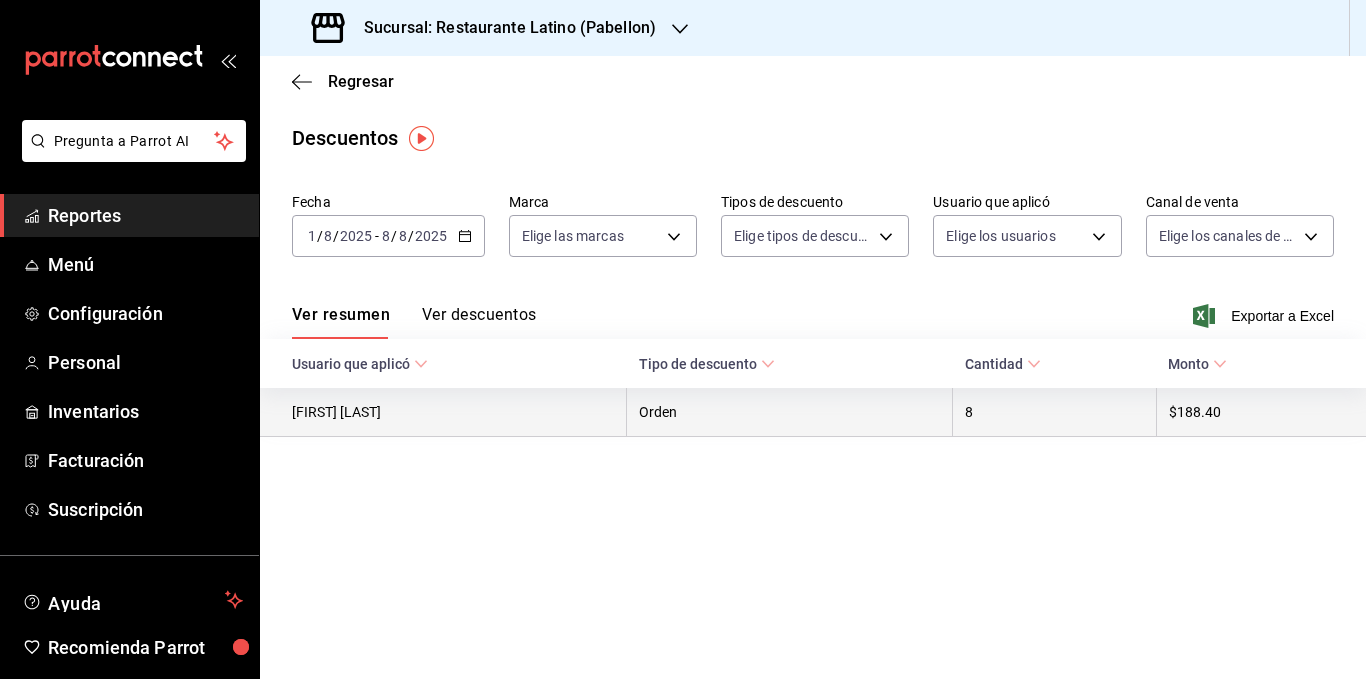 click on "$188.40" at bounding box center (1261, 412) 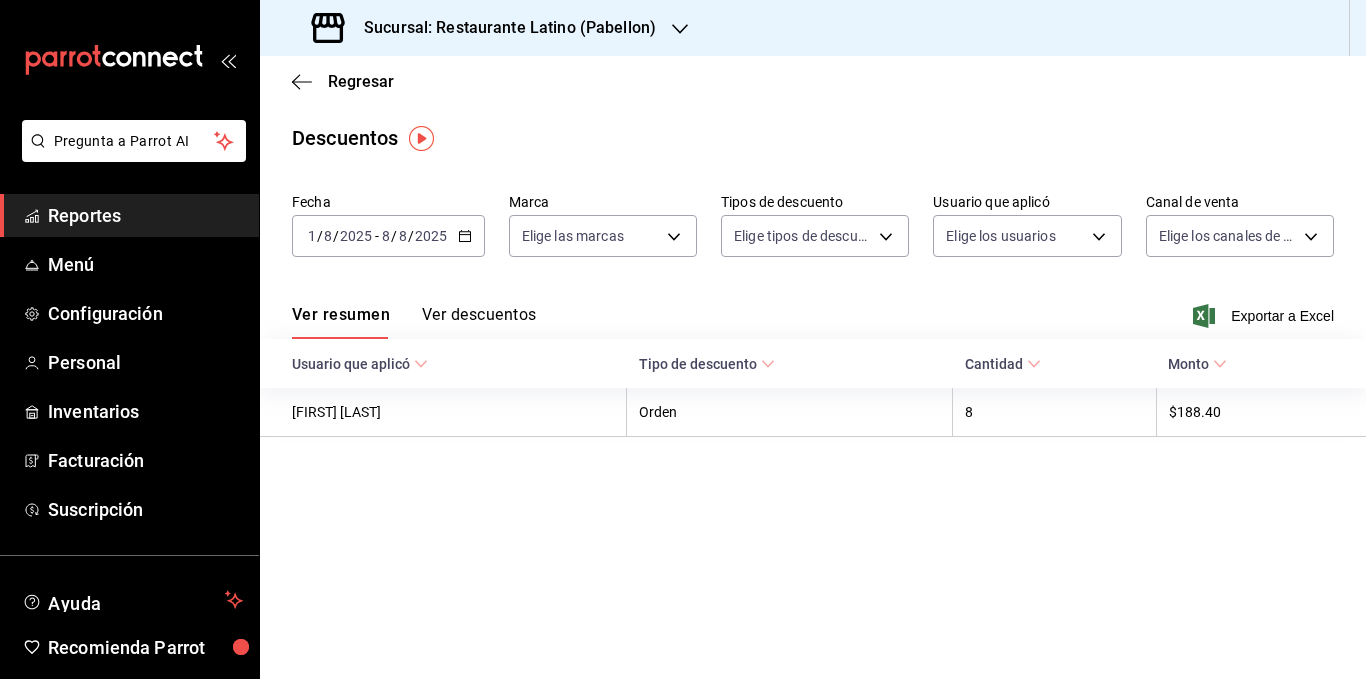 click 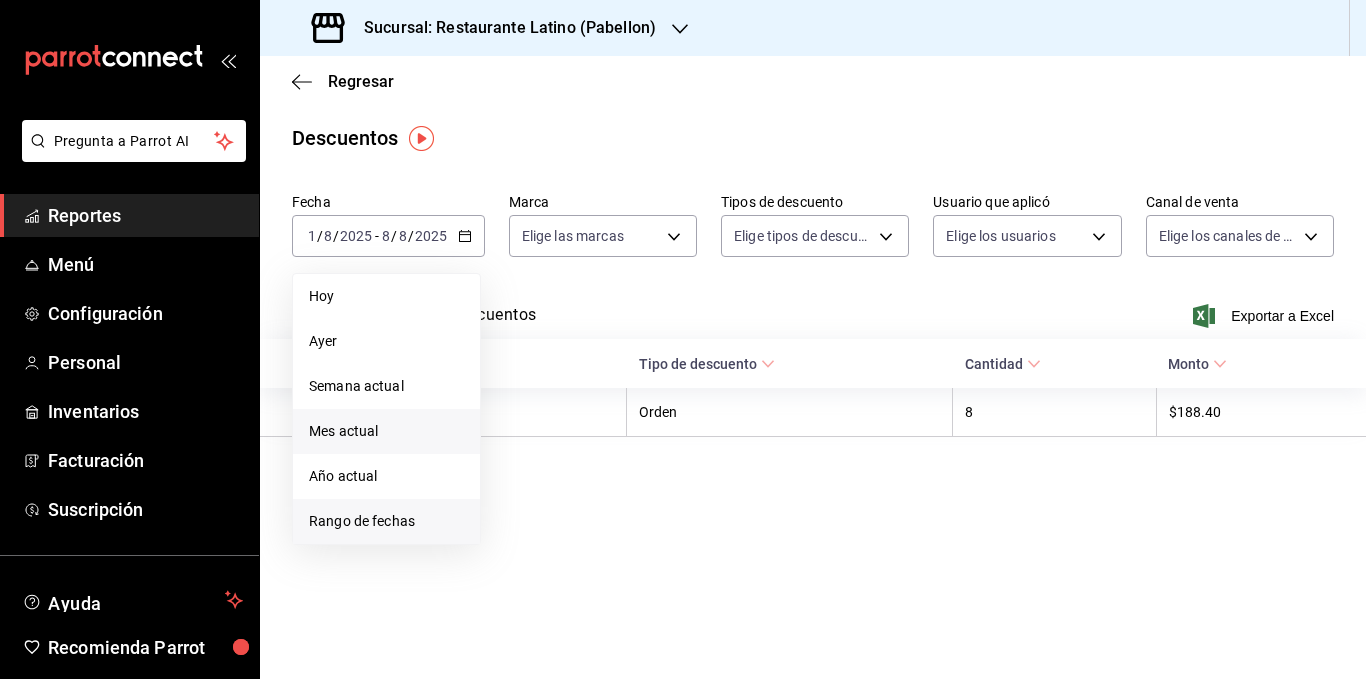 click on "Rango de fechas" at bounding box center [386, 521] 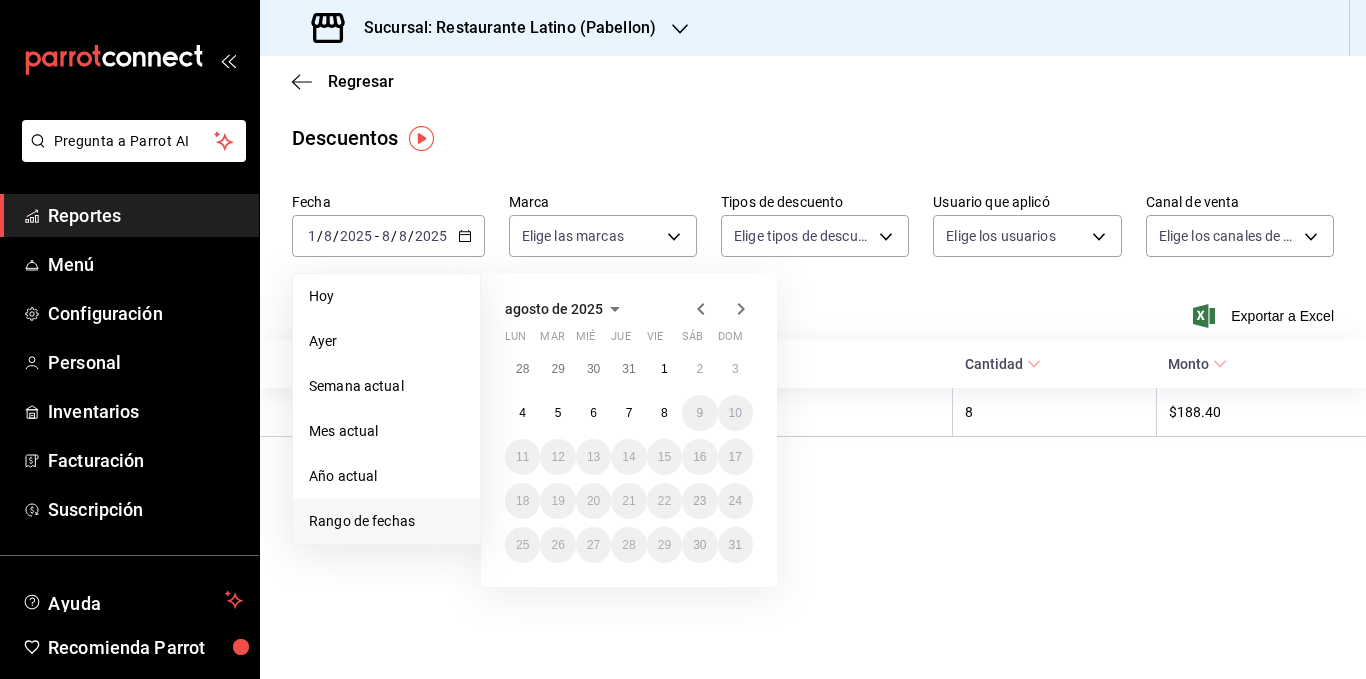 click 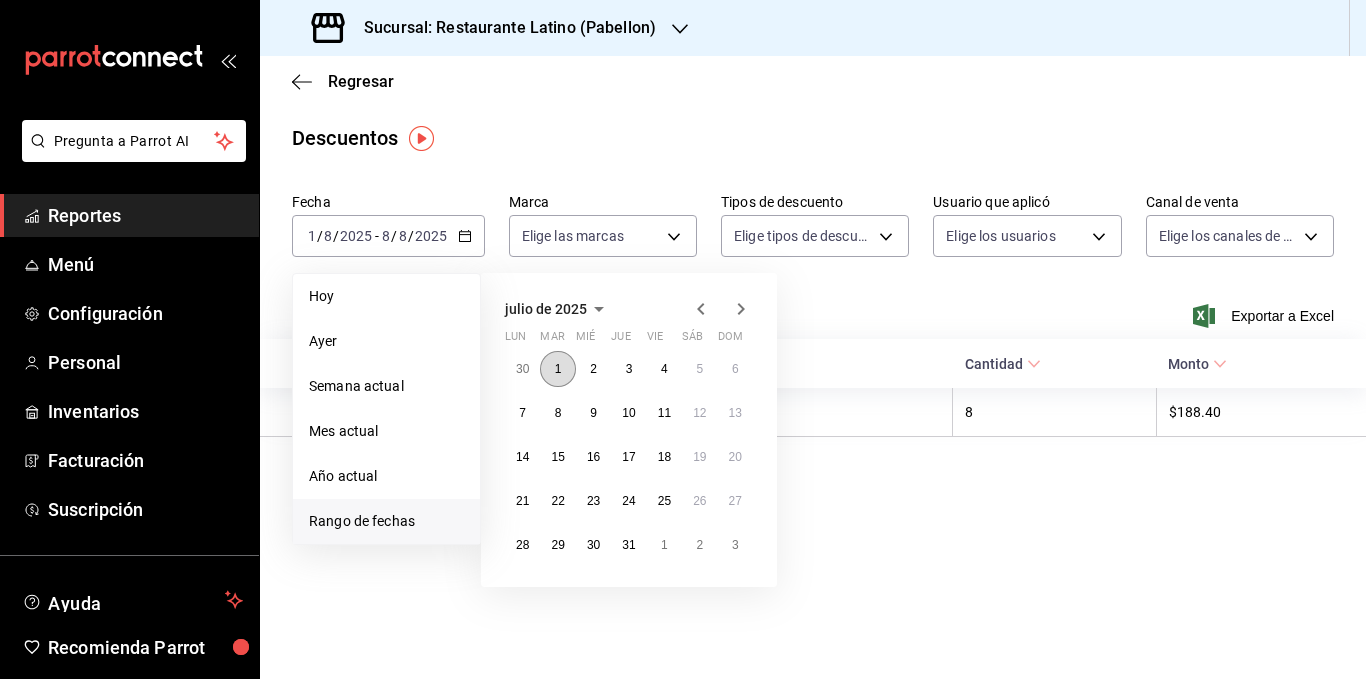 click on "1" at bounding box center (557, 369) 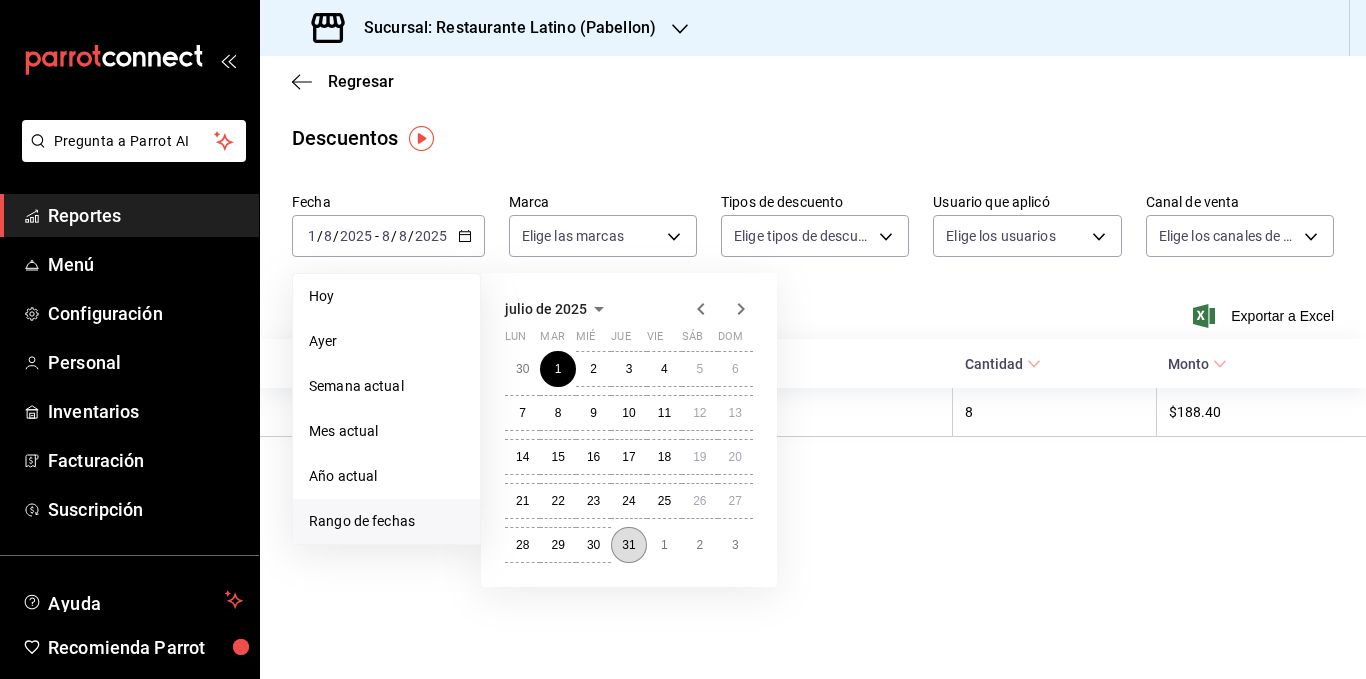 click on "31" at bounding box center (628, 545) 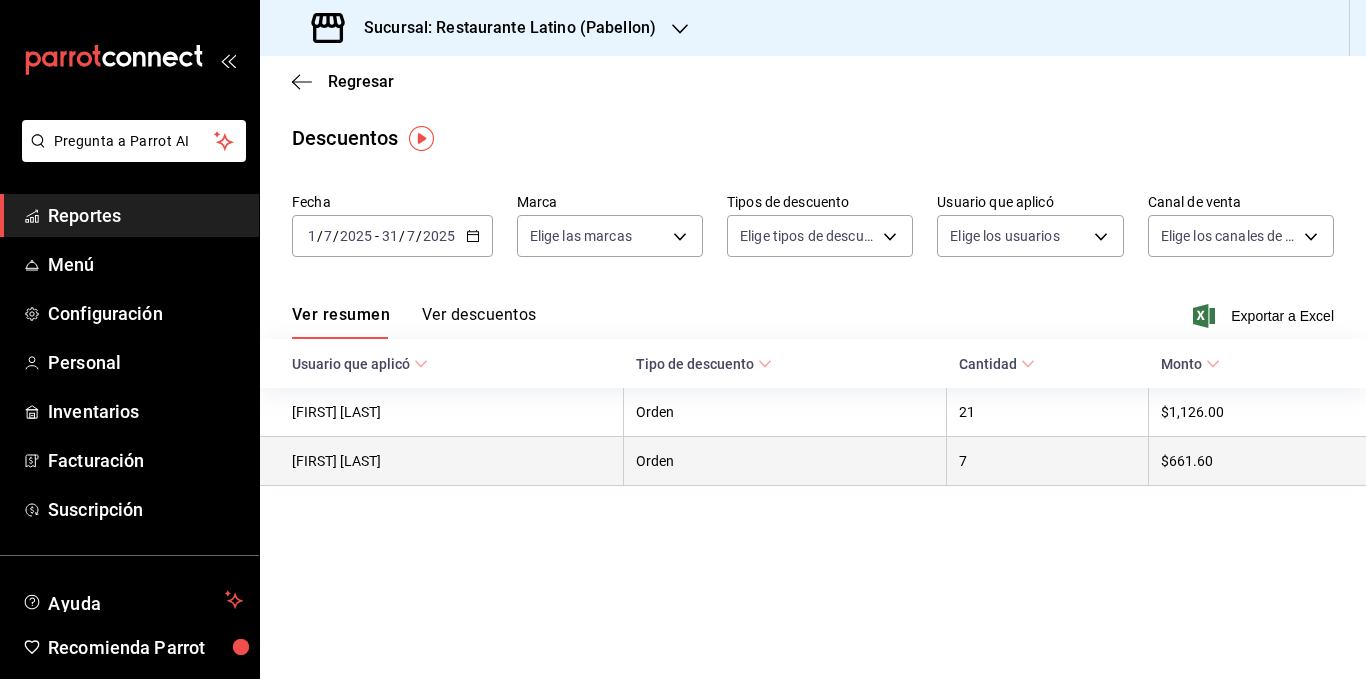 click on "Orden" at bounding box center (785, 461) 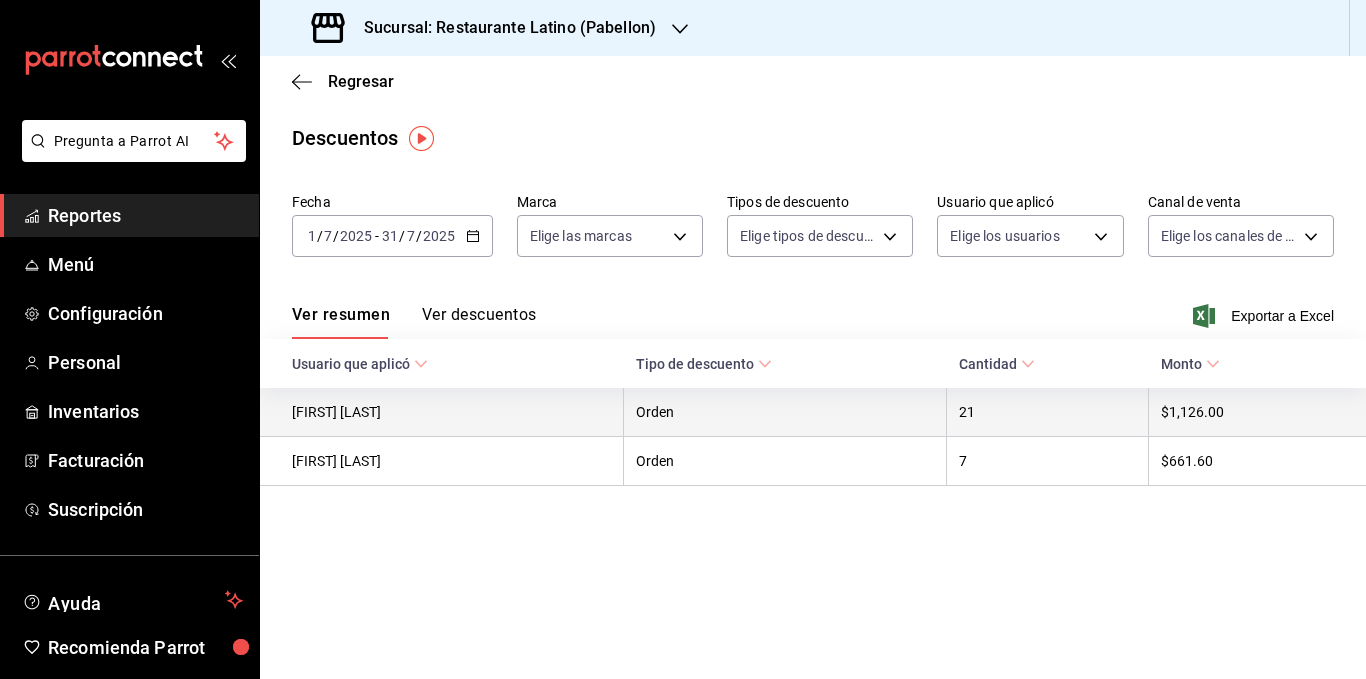 click on "Orden" at bounding box center [785, 412] 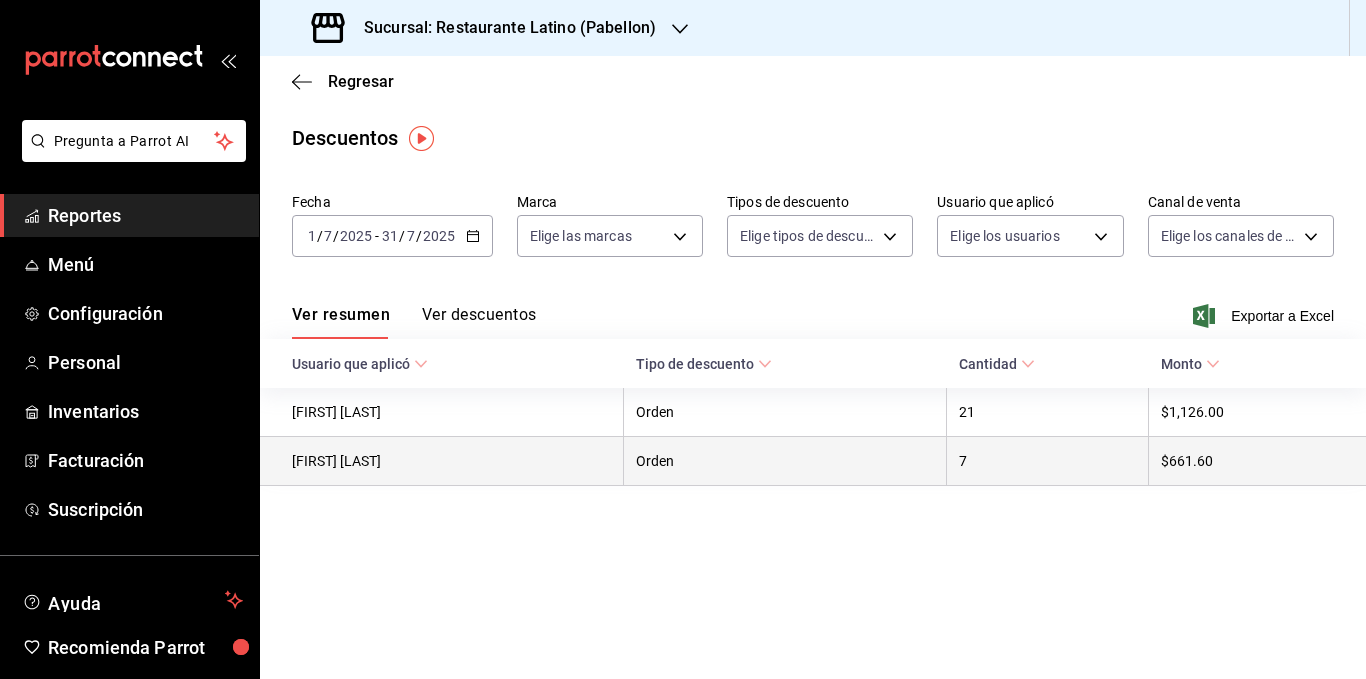 click on "7" at bounding box center [1048, 461] 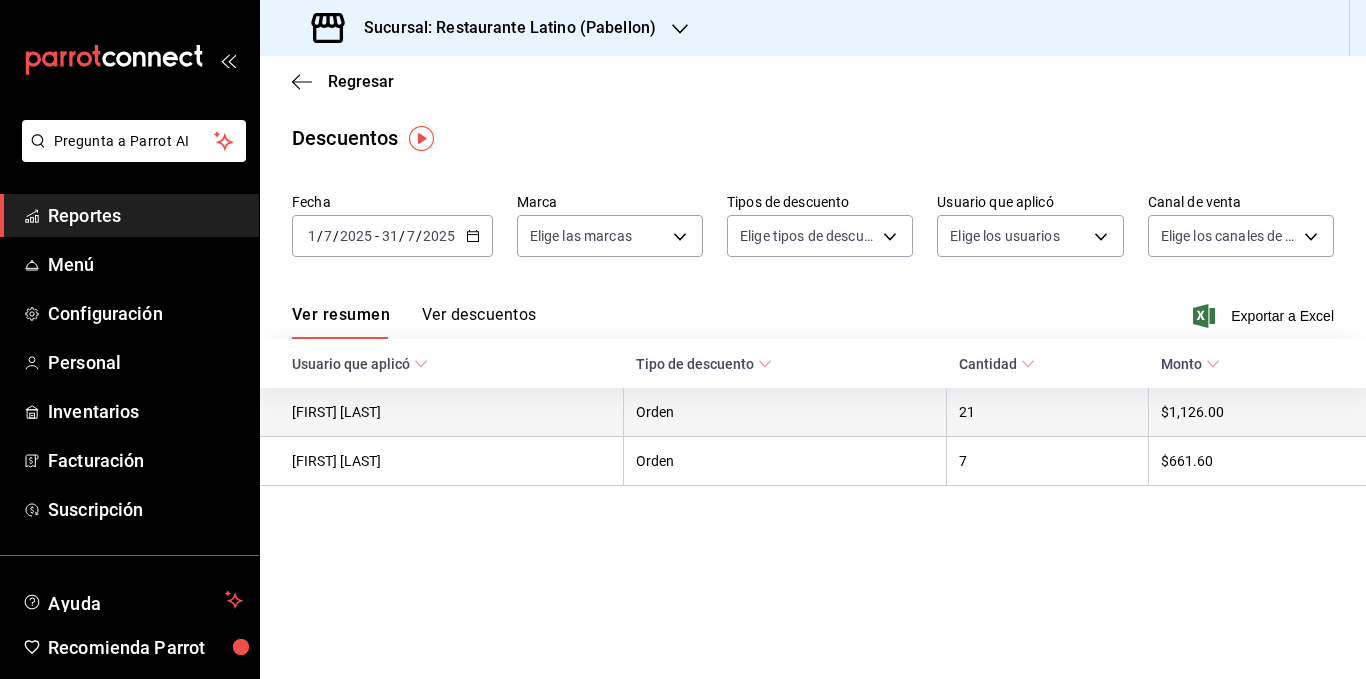 click on "$1,126.00" at bounding box center (1257, 412) 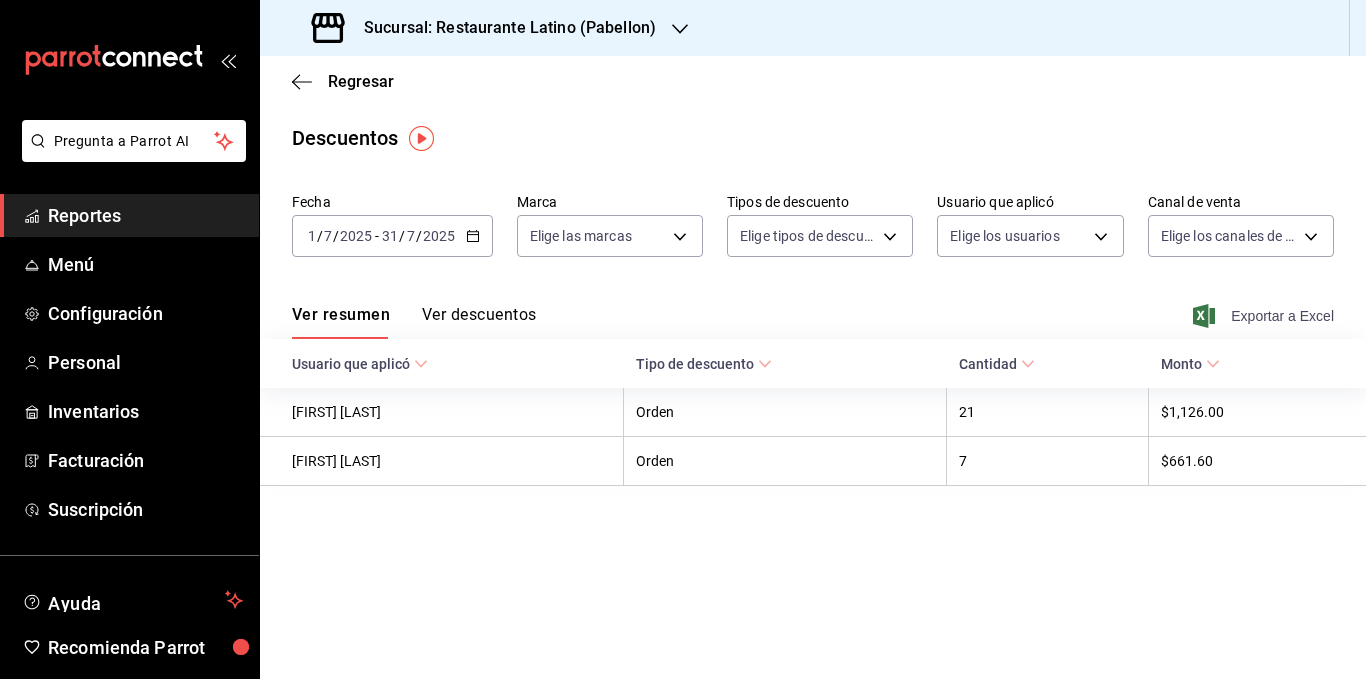 click on "Exportar a Excel" at bounding box center [1265, 316] 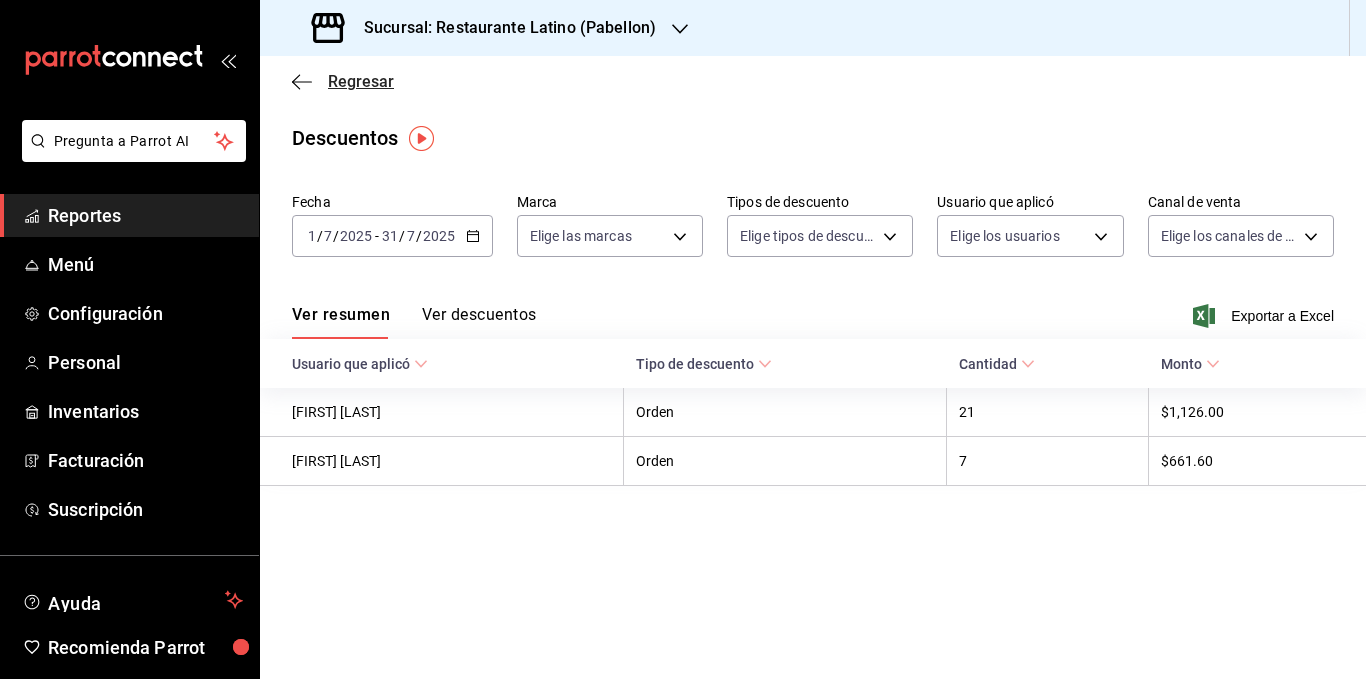 click on "Regresar" at bounding box center [361, 81] 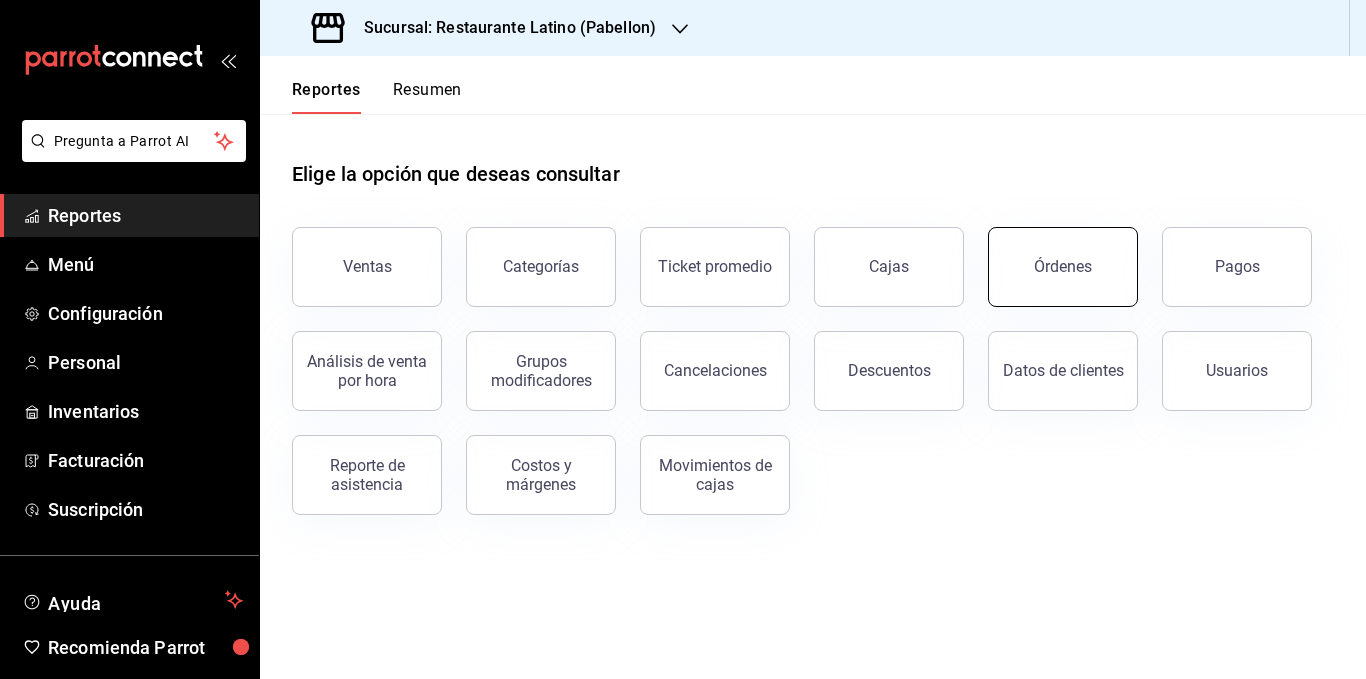 click on "Órdenes" at bounding box center (1063, 267) 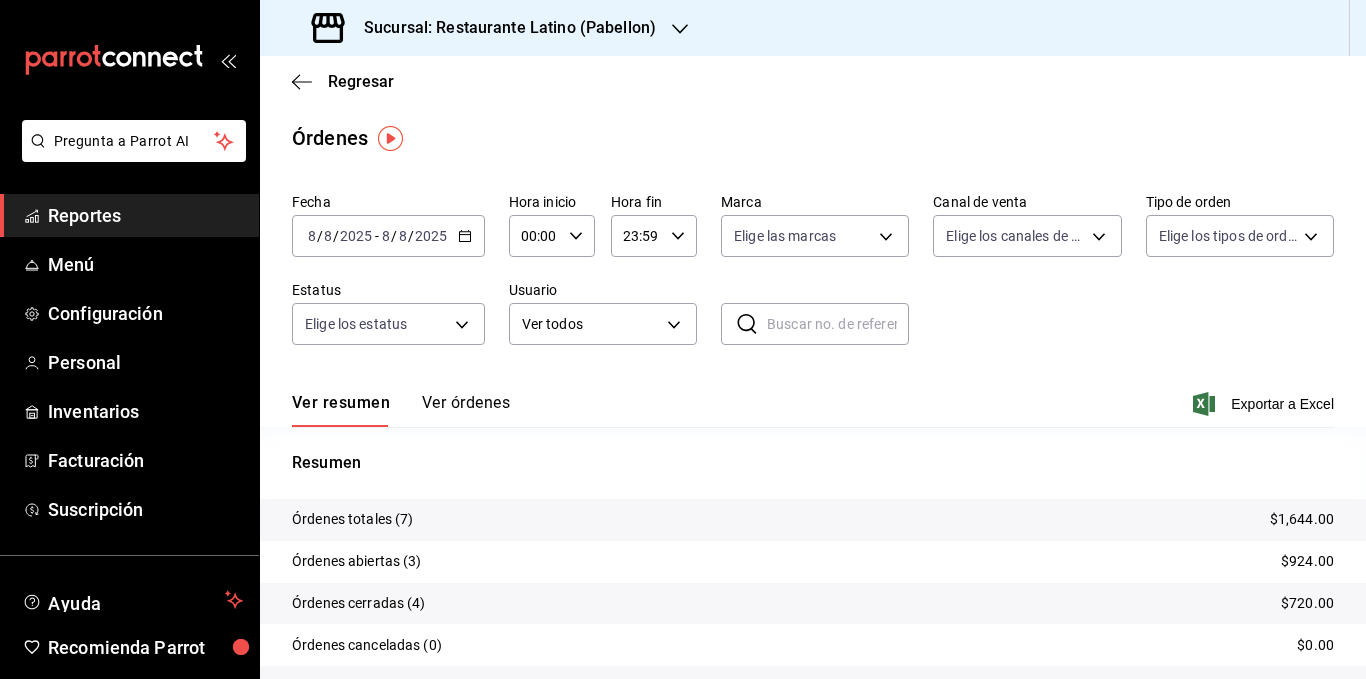 click 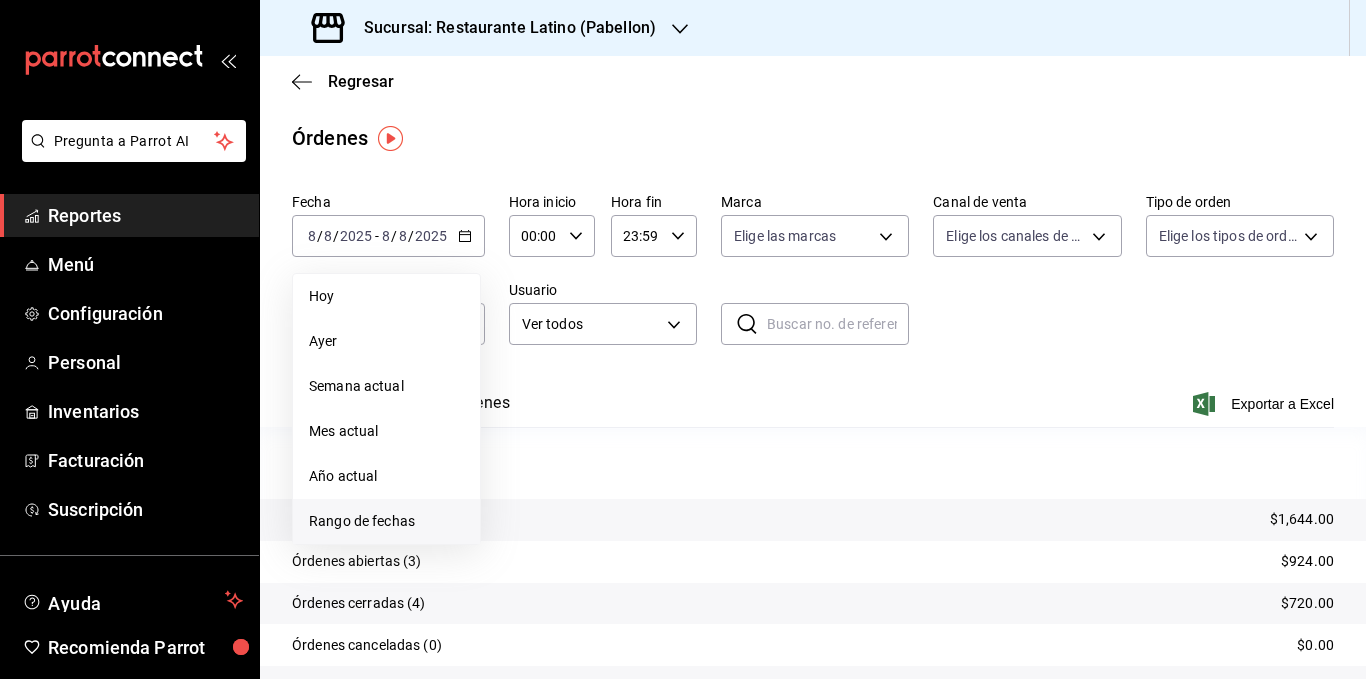 click on "Rango de fechas" at bounding box center (386, 521) 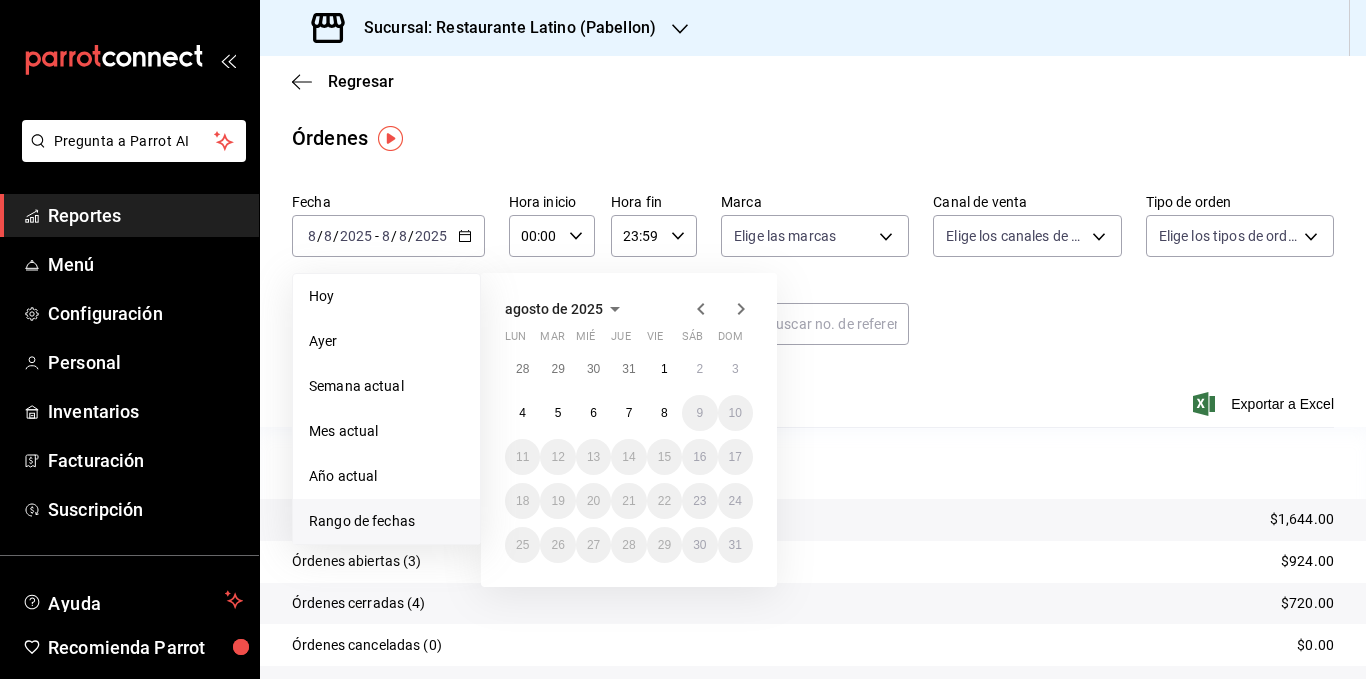 click 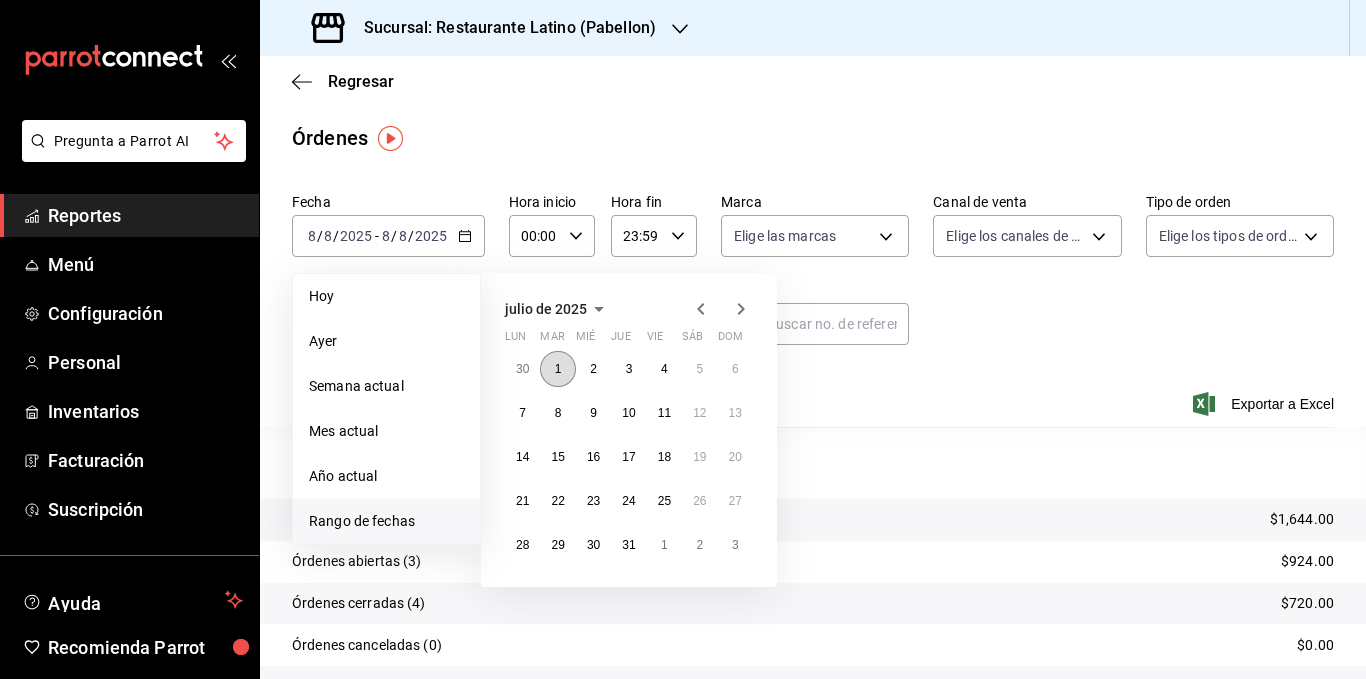 click on "1" at bounding box center (558, 369) 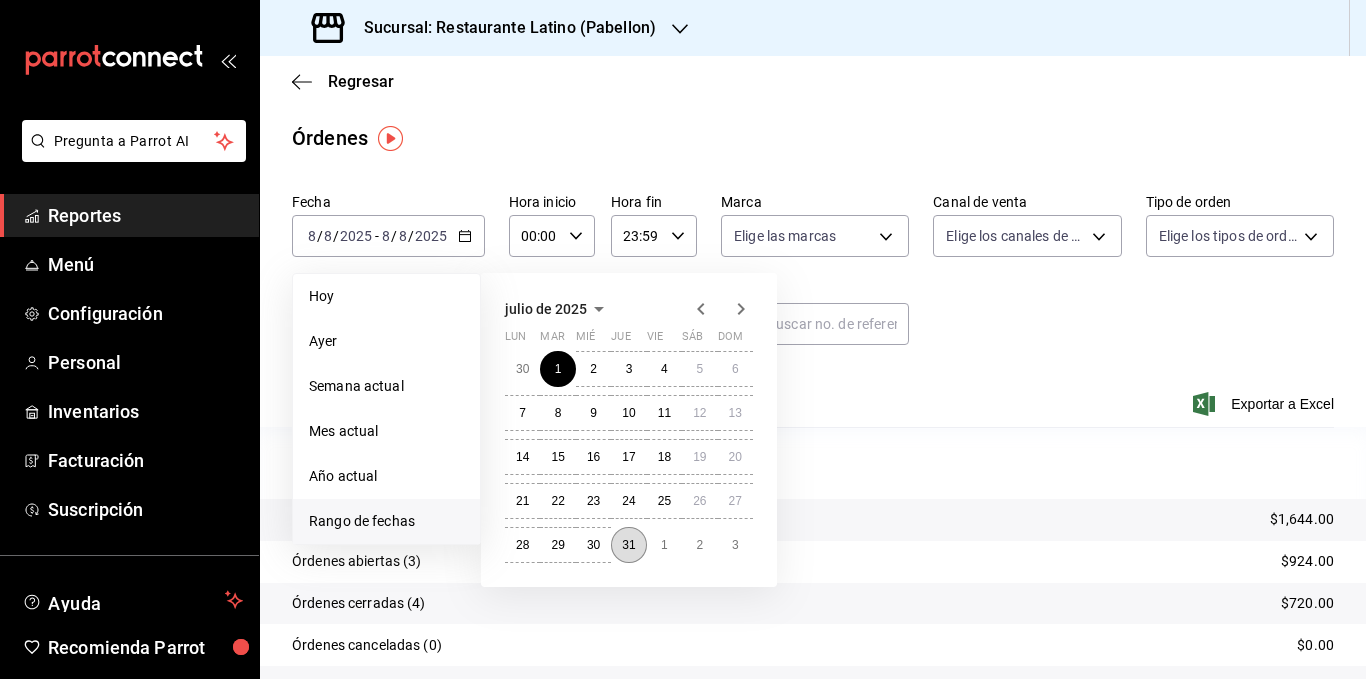 click on "31" at bounding box center (628, 545) 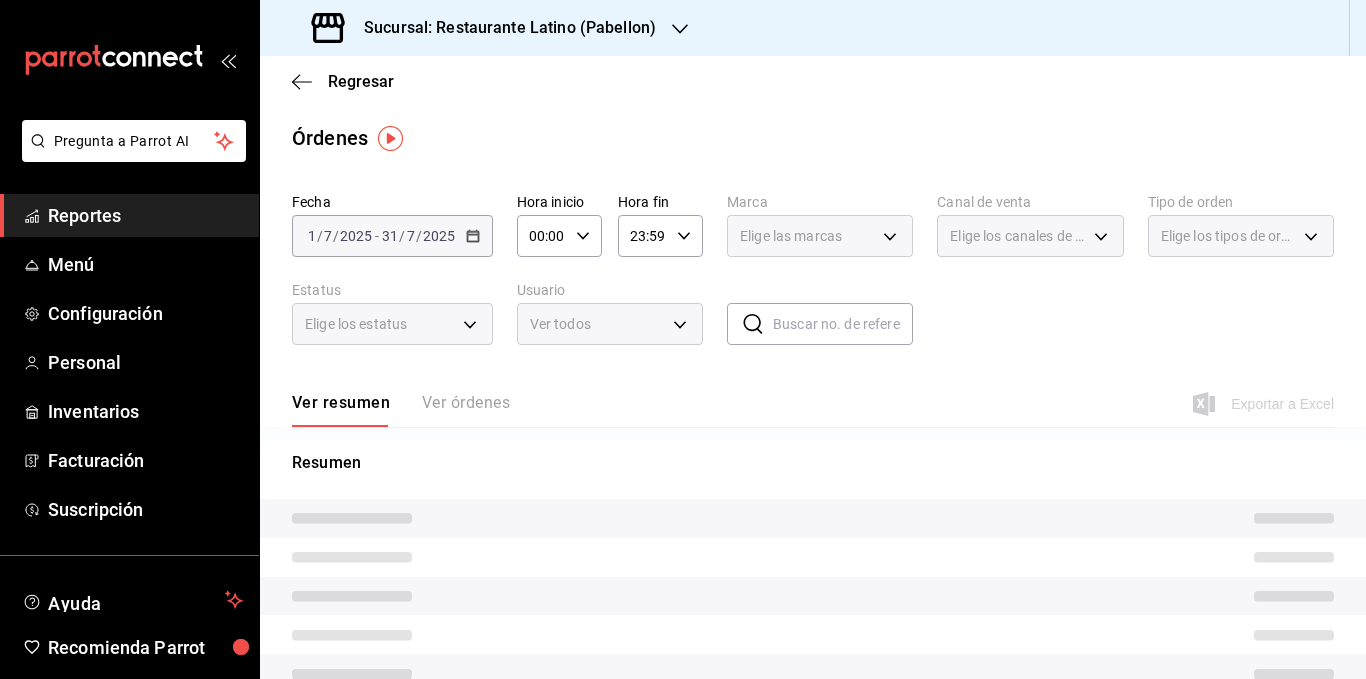 click on "Fecha [DATE] [DATE] - [DATE] [DATE] Hora inicio [TIME] Hora inicio Hora fin [TIME] Hora fin Marca Elige las marcas Canal de venta Elige los canales de venta Tipo de orden Elige los tipos de orden Estatus Elige los estatus Usuario Ver todos ALL ​ ​" at bounding box center (813, 277) 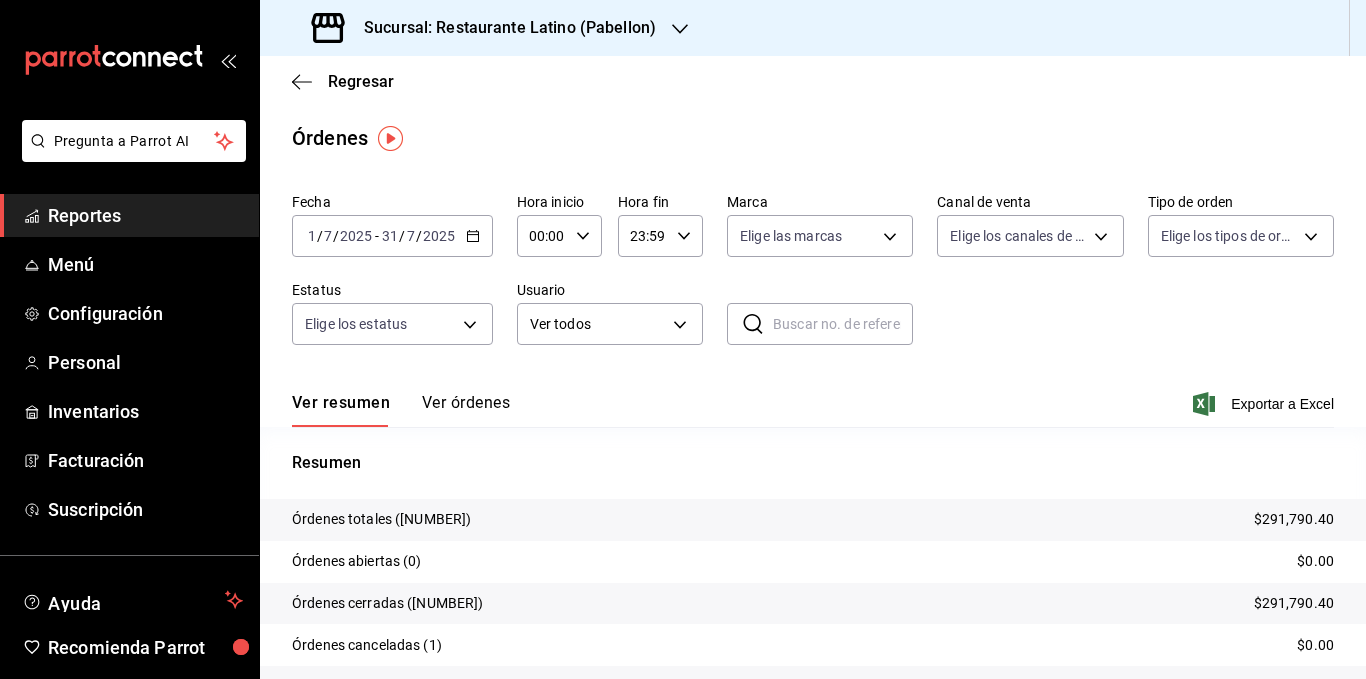 click on "Ver órdenes" at bounding box center [466, 410] 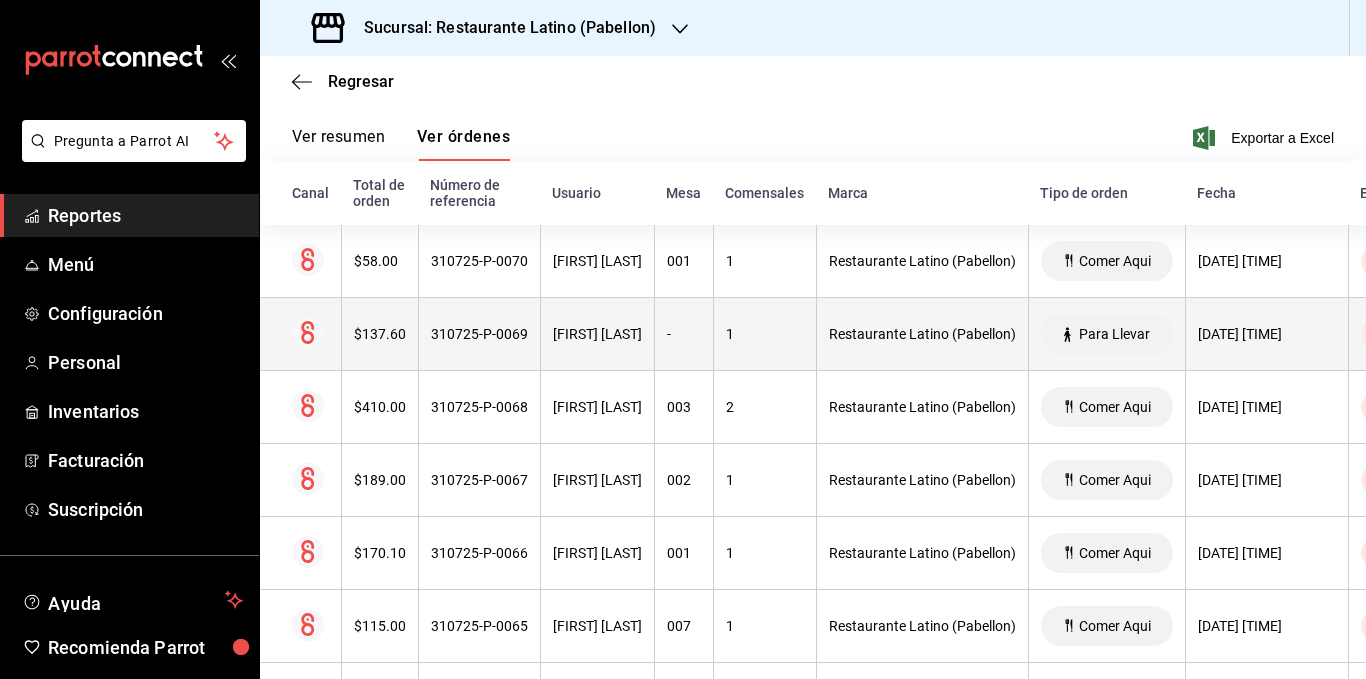 scroll, scrollTop: 300, scrollLeft: 0, axis: vertical 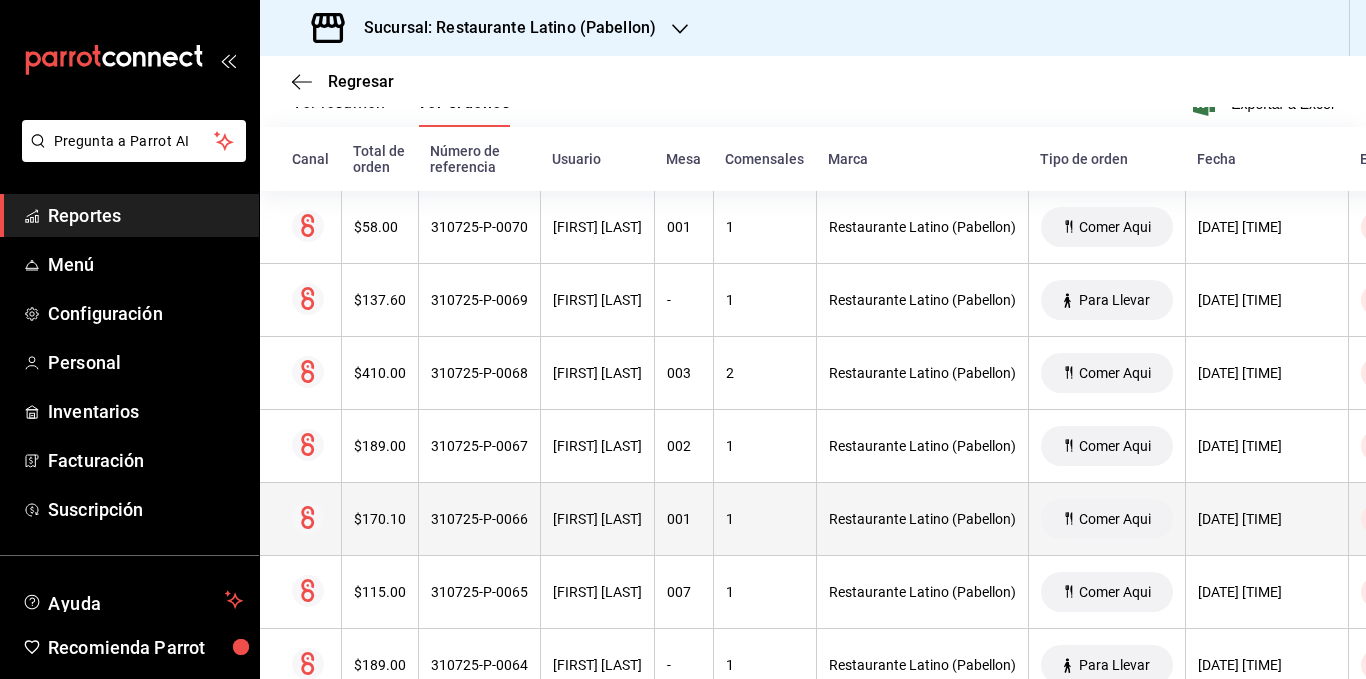 click on "310725-P-0066" at bounding box center (479, 519) 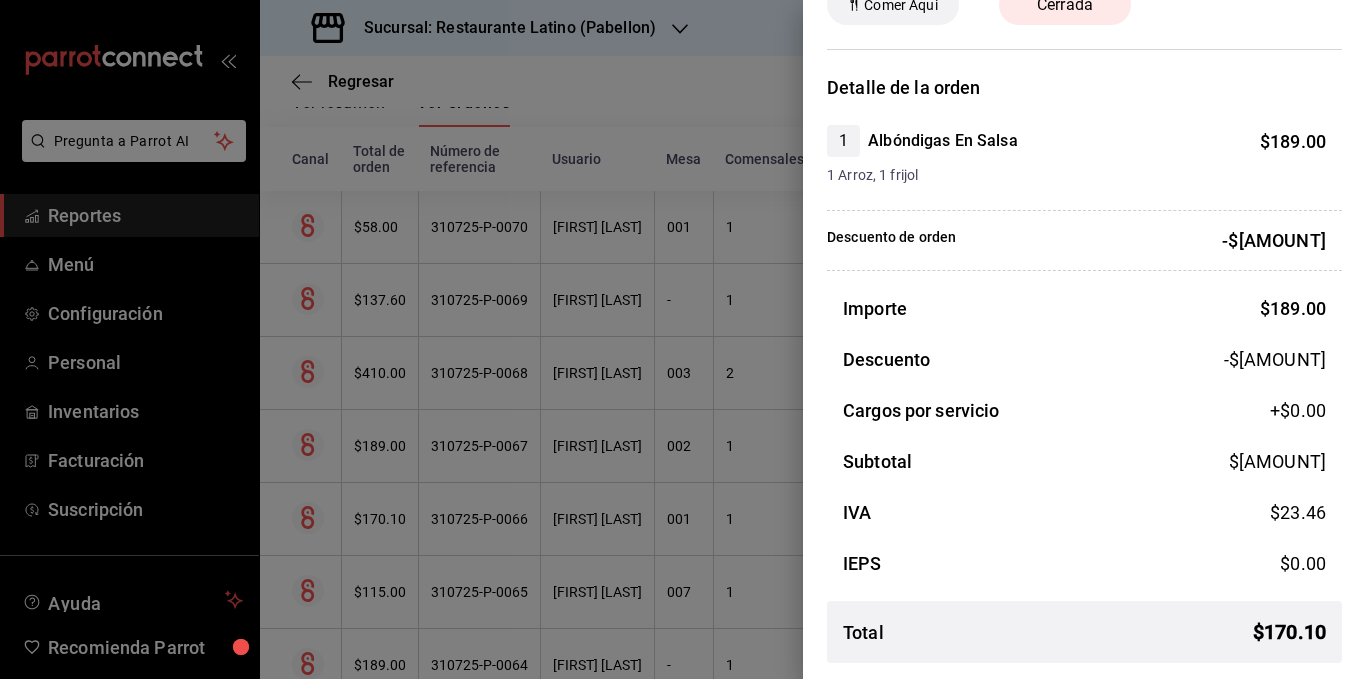 scroll, scrollTop: 0, scrollLeft: 0, axis: both 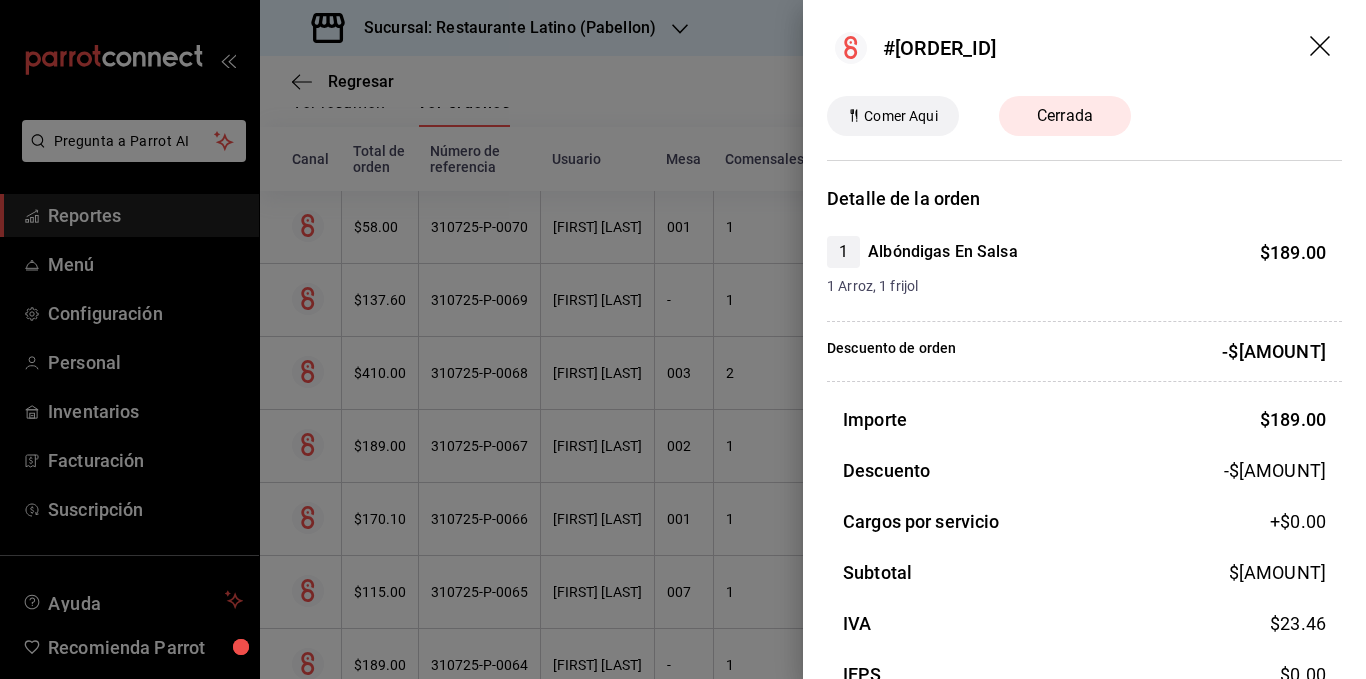 click 